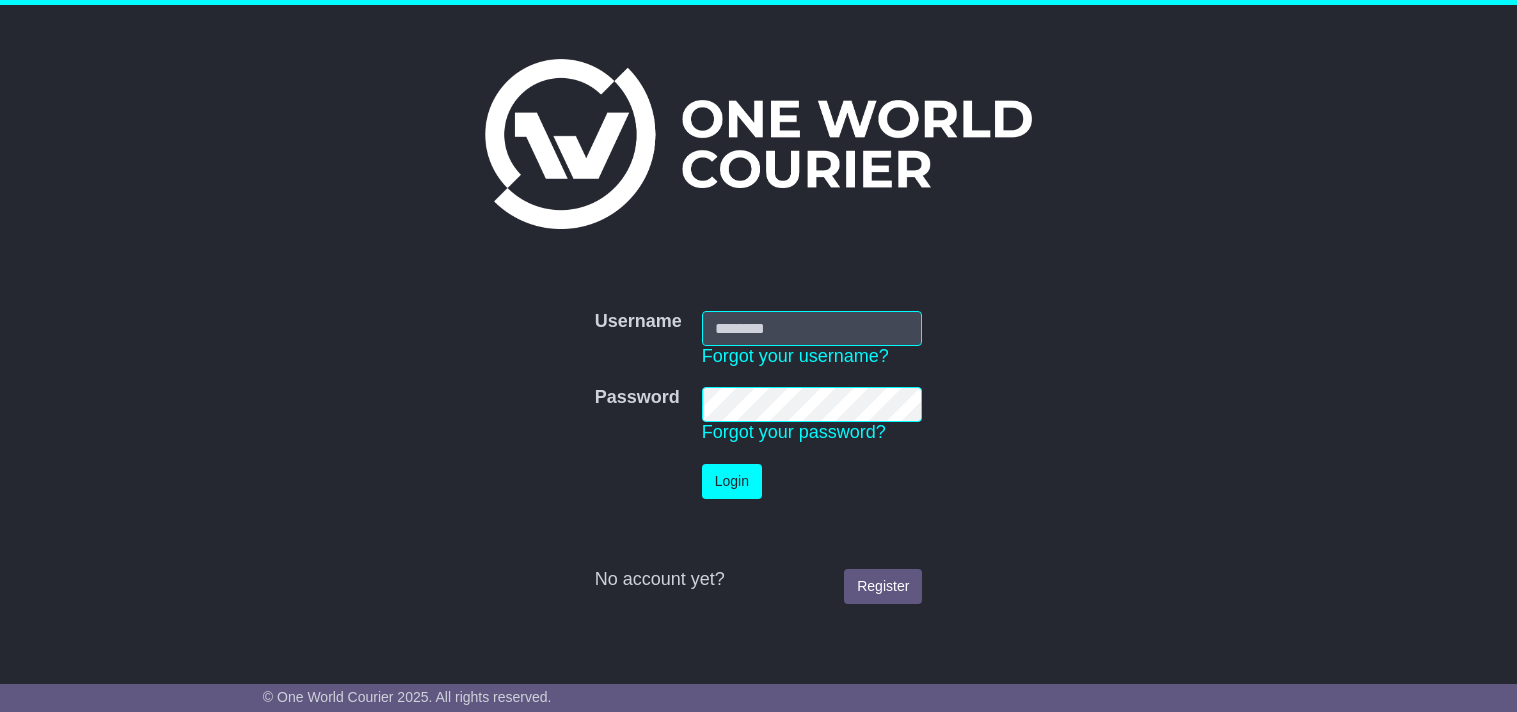 scroll, scrollTop: 0, scrollLeft: 0, axis: both 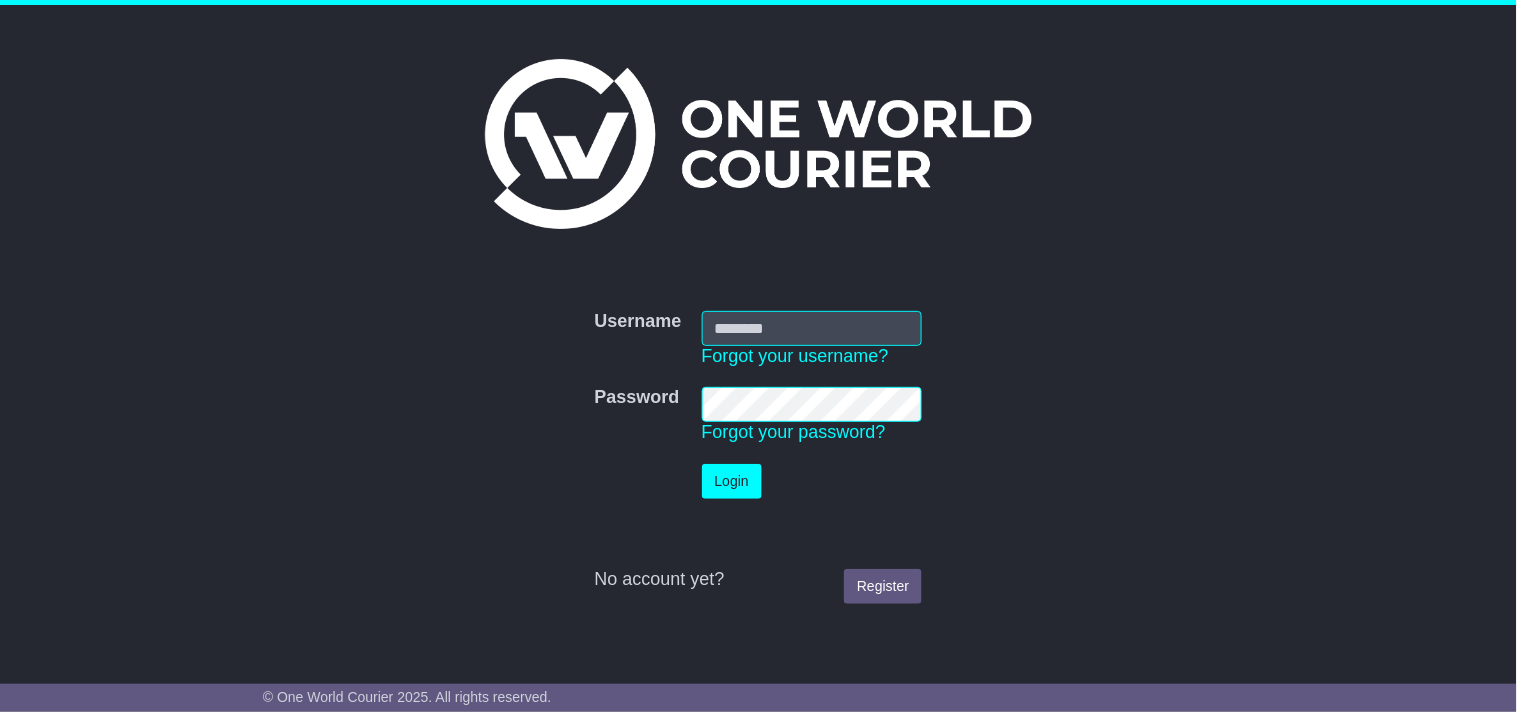 type on "**********" 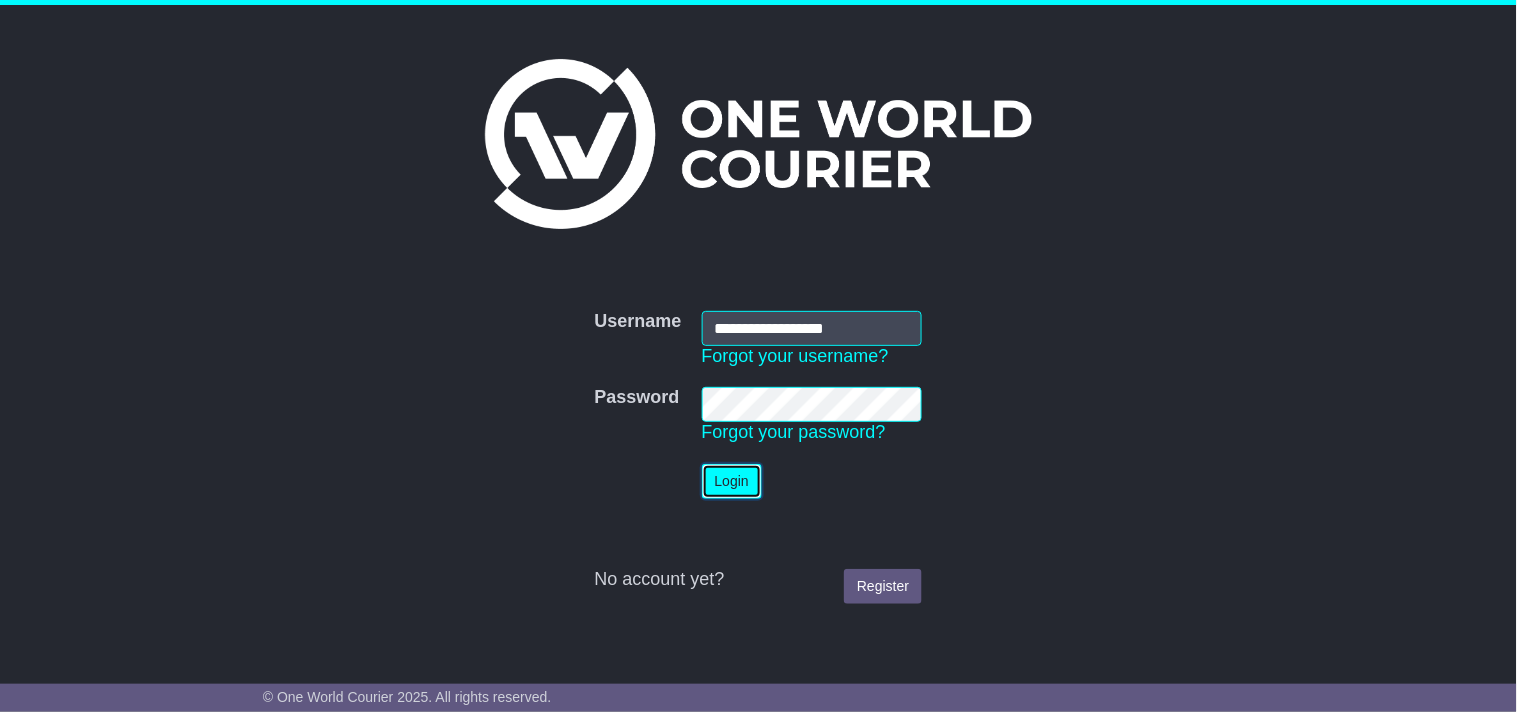 click on "Login" at bounding box center (732, 481) 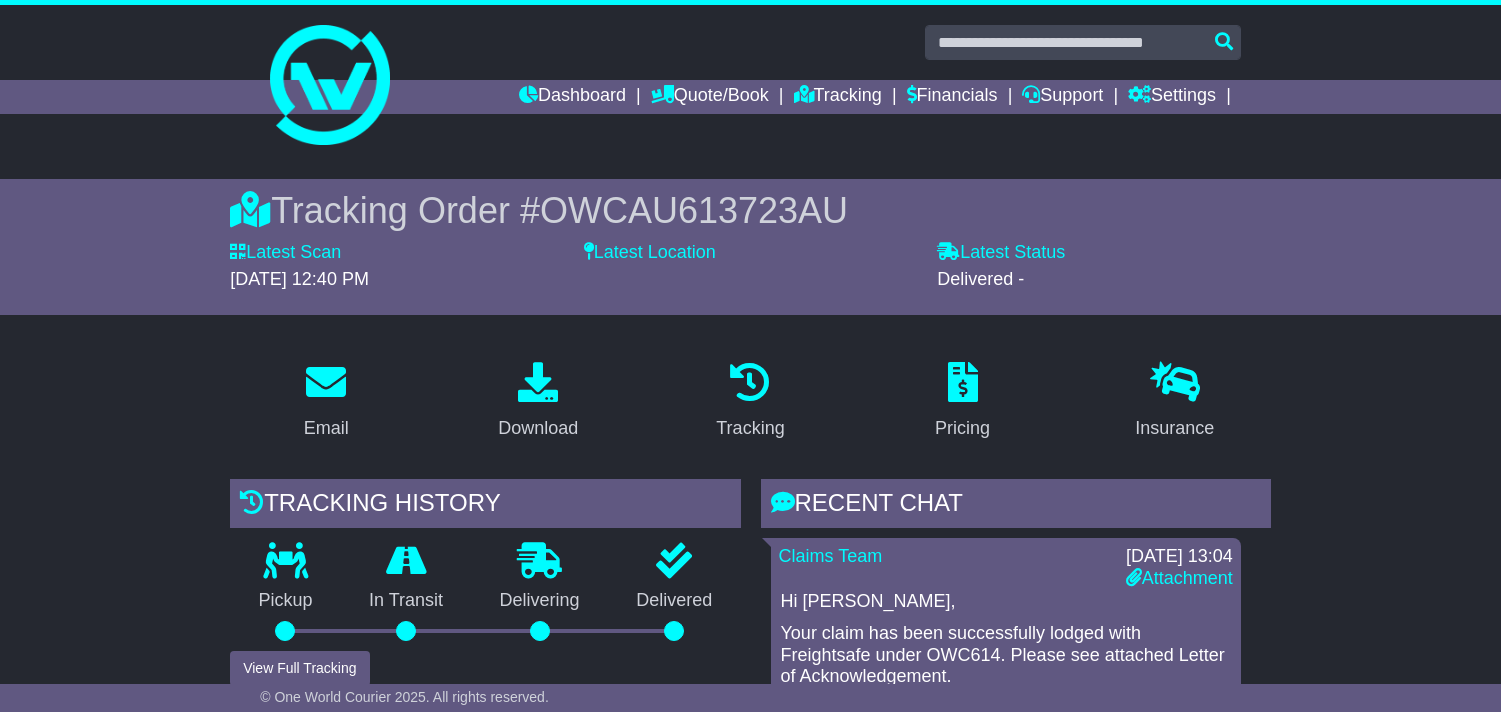 scroll, scrollTop: 0, scrollLeft: 0, axis: both 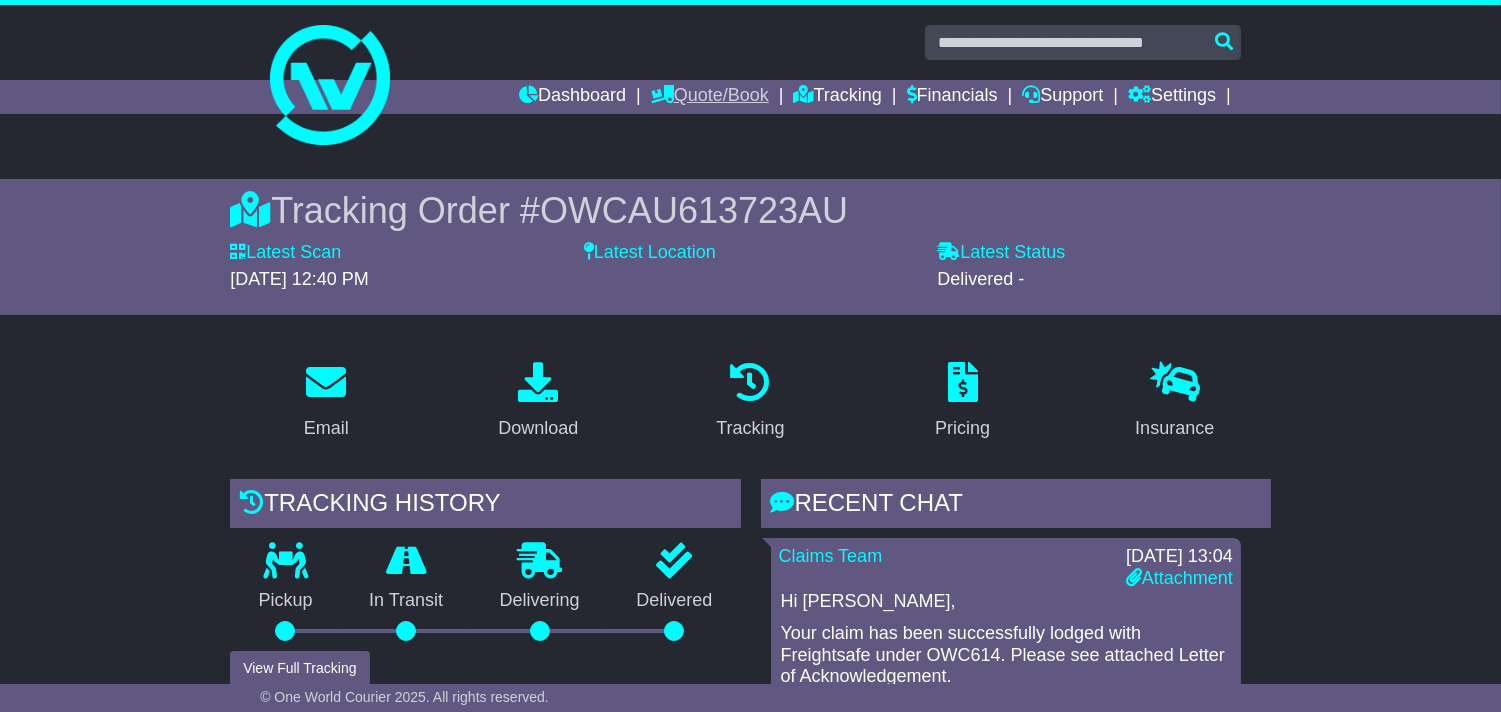 click on "Quote/Book" at bounding box center [710, 97] 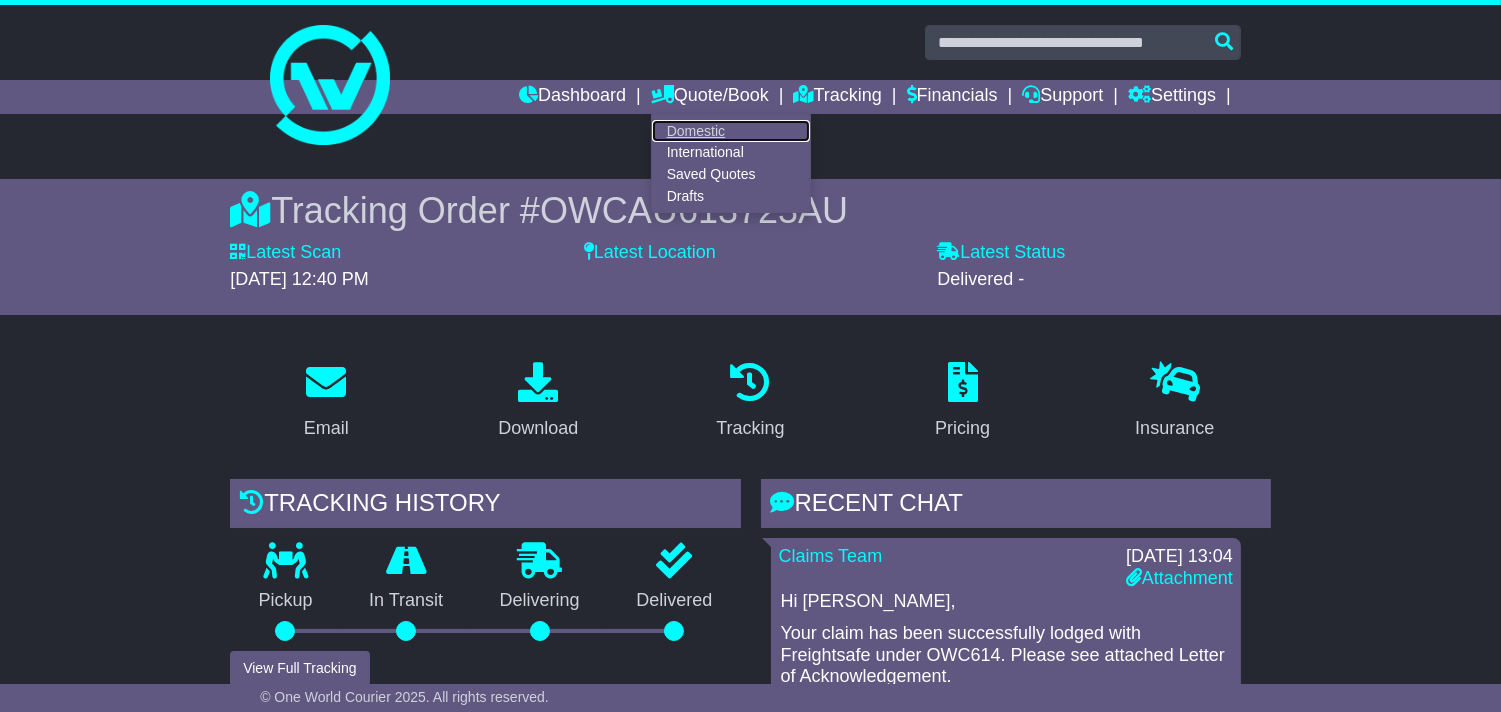 click on "Domestic" at bounding box center [731, 131] 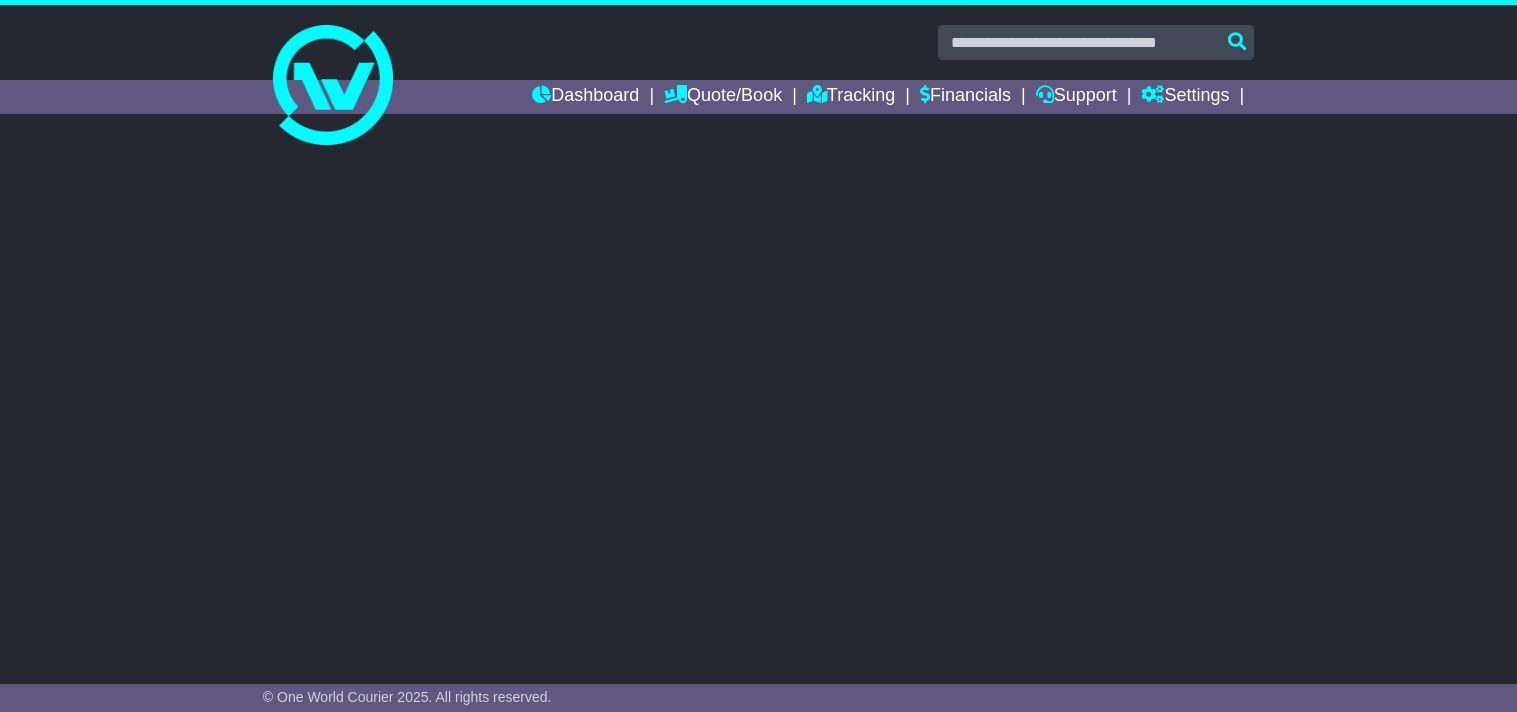 scroll, scrollTop: 0, scrollLeft: 0, axis: both 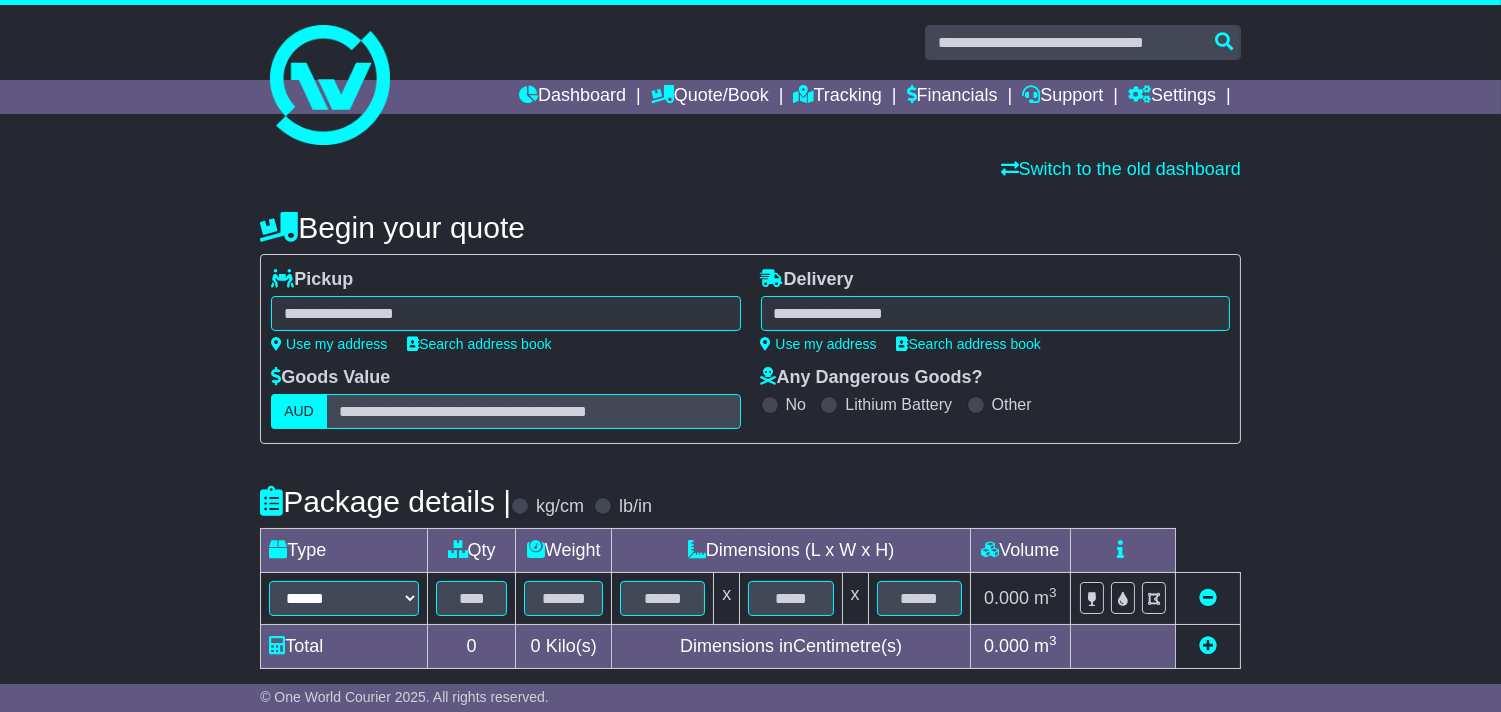 click at bounding box center (505, 313) 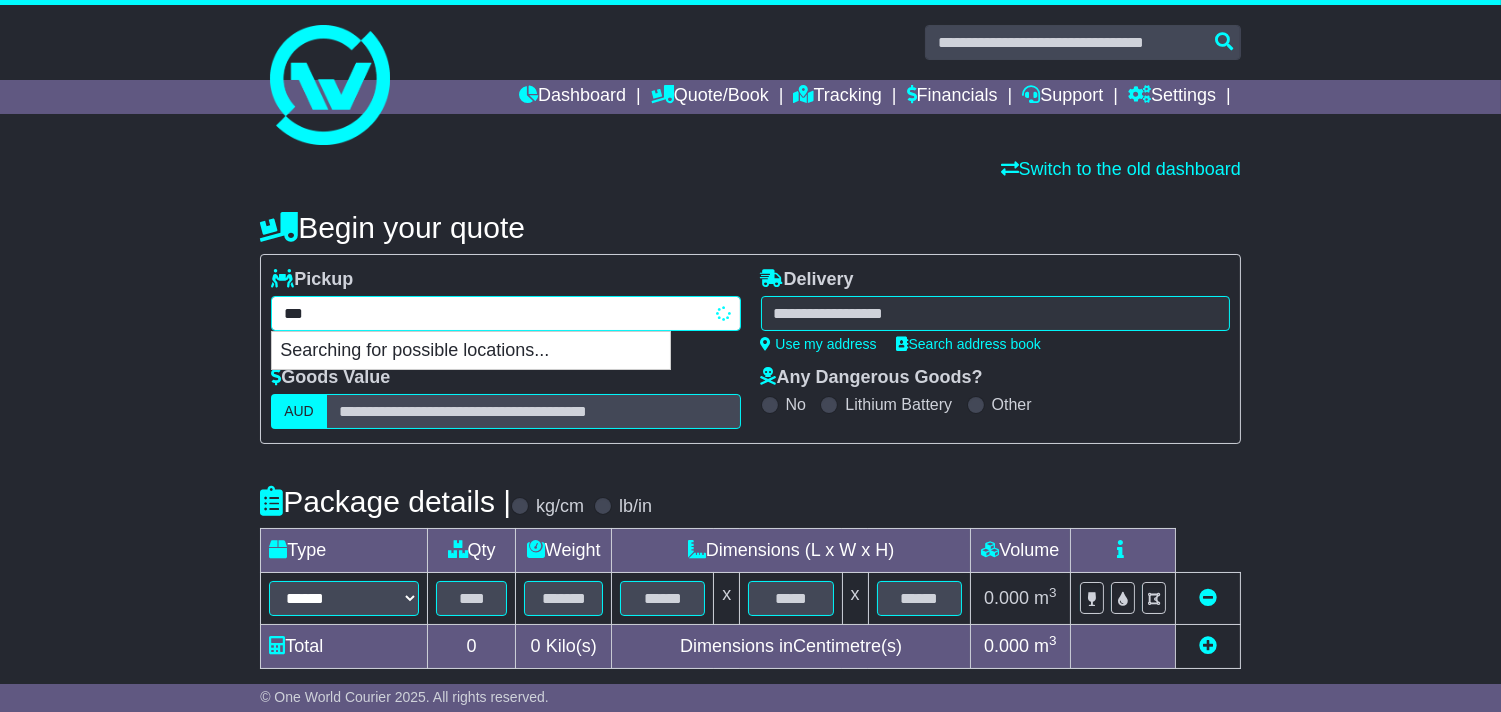 type on "****" 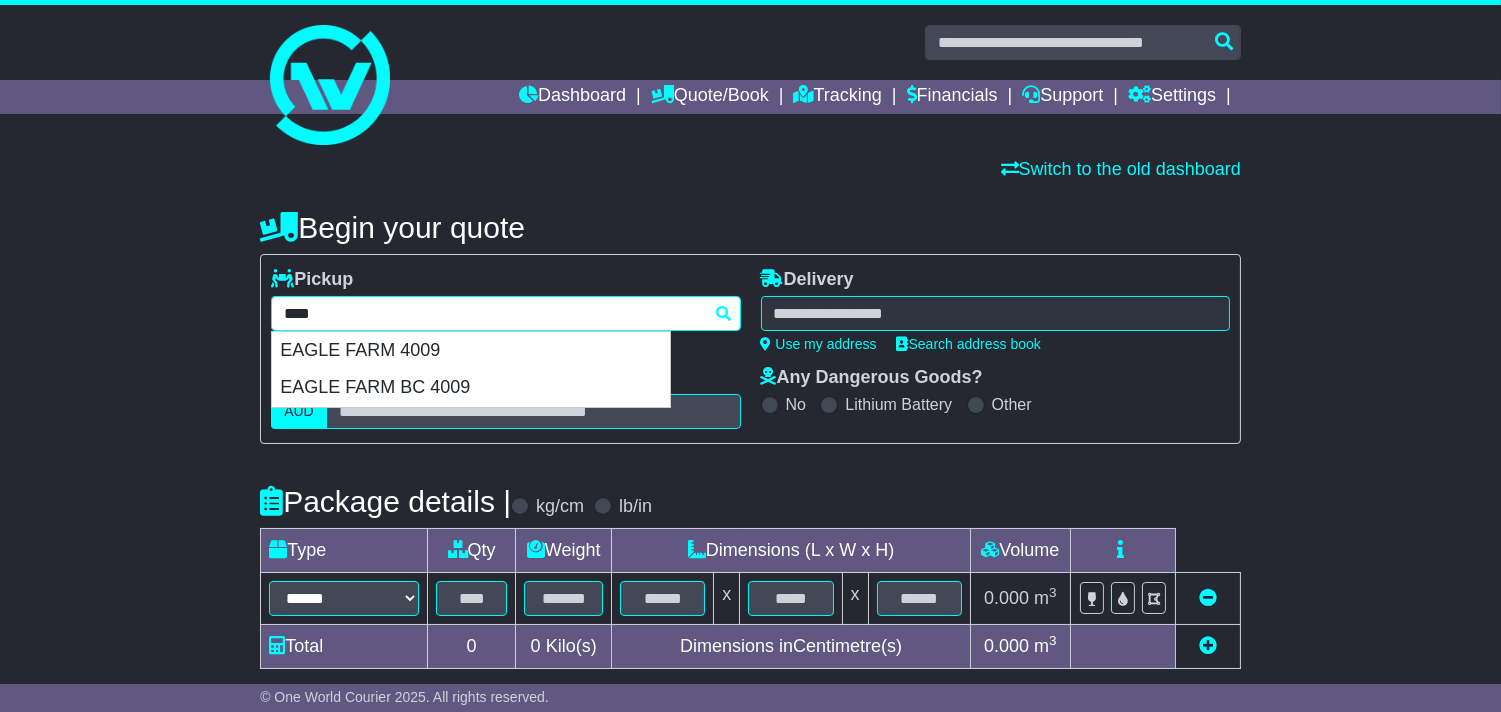 click on "EAGLE FARM 4009" at bounding box center (471, 351) 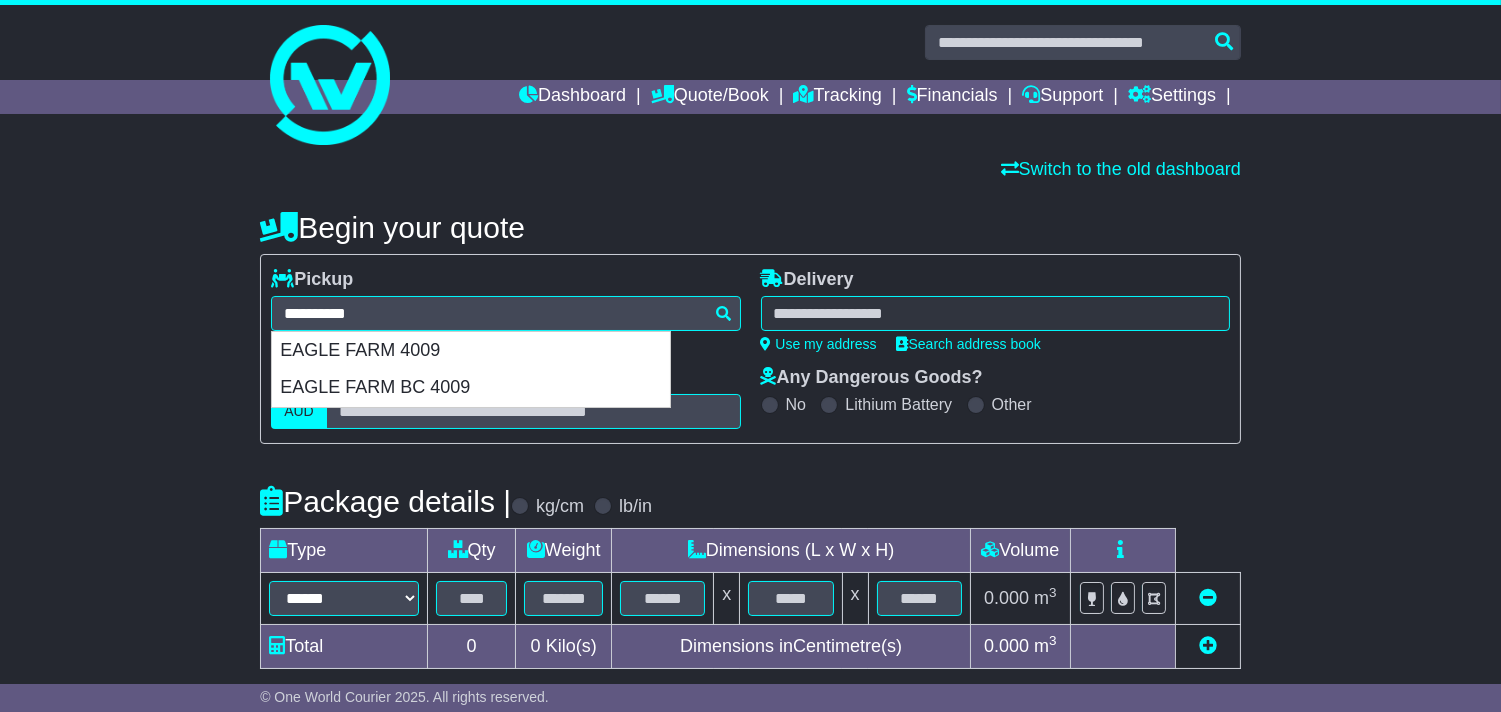 type on "**********" 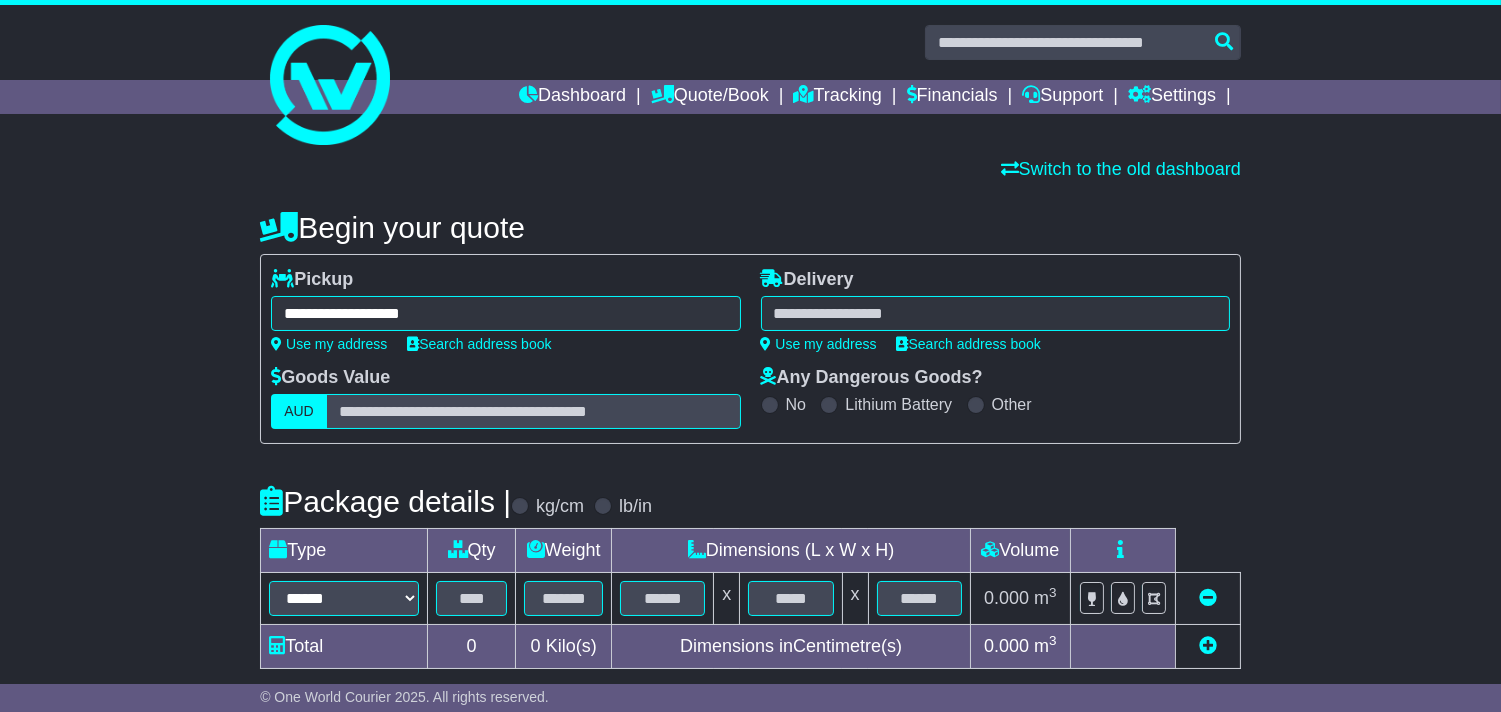 click at bounding box center [995, 313] 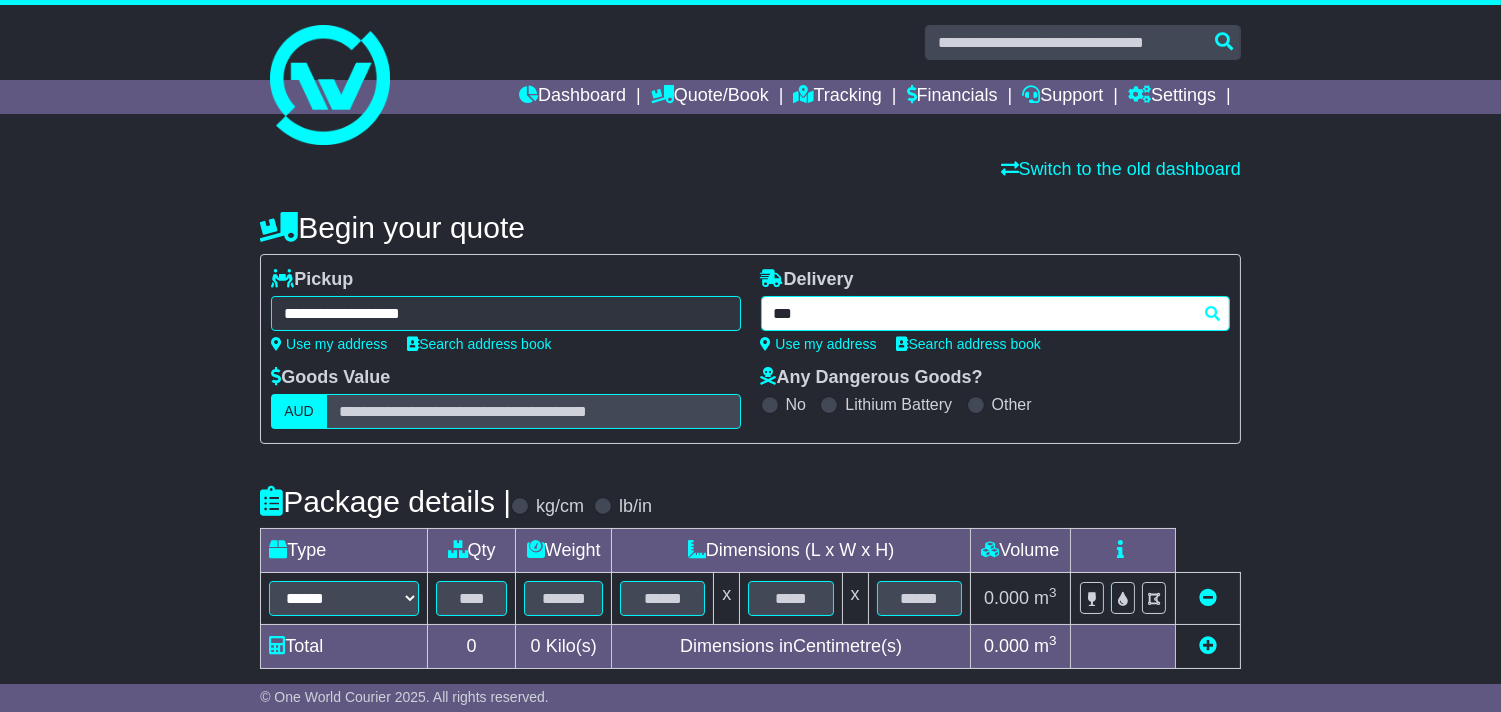 type on "****" 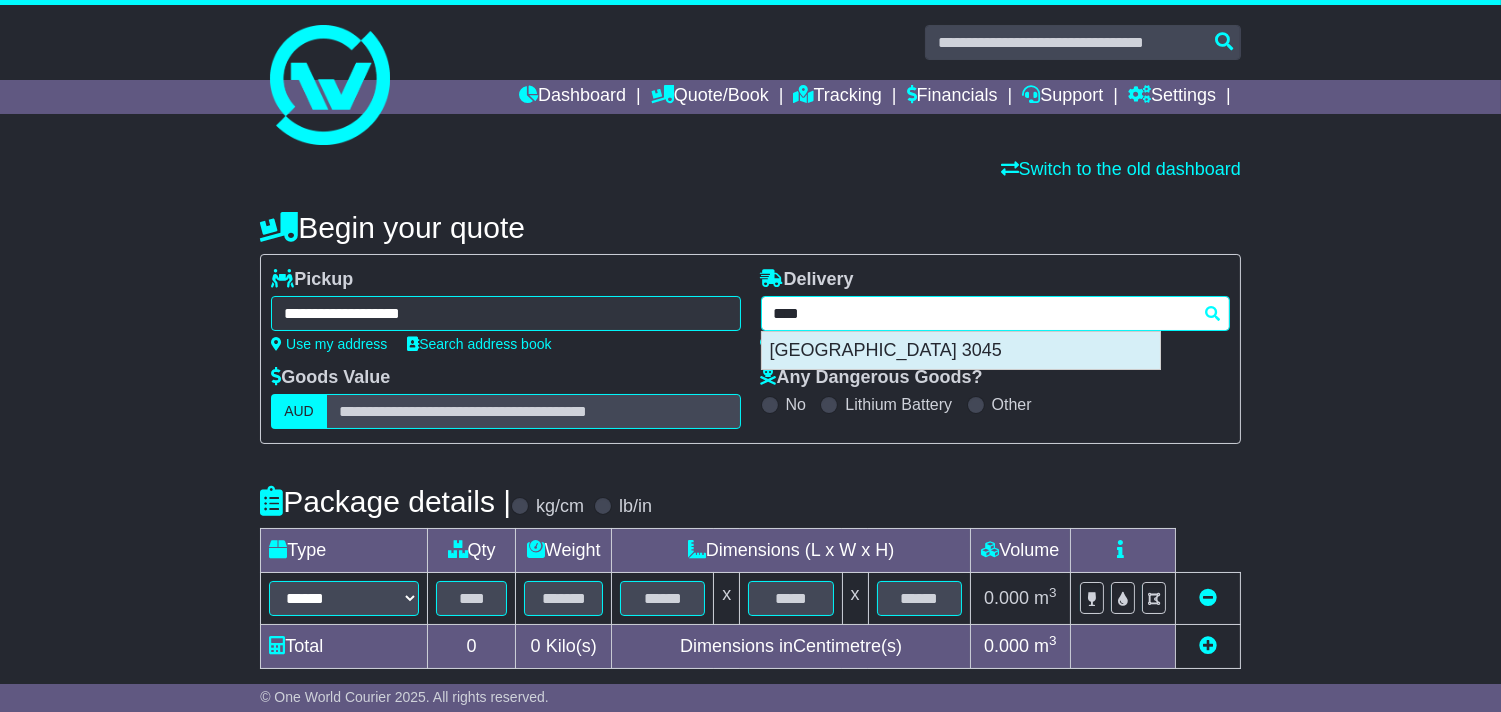 click on "[GEOGRAPHIC_DATA] 3045" at bounding box center (961, 351) 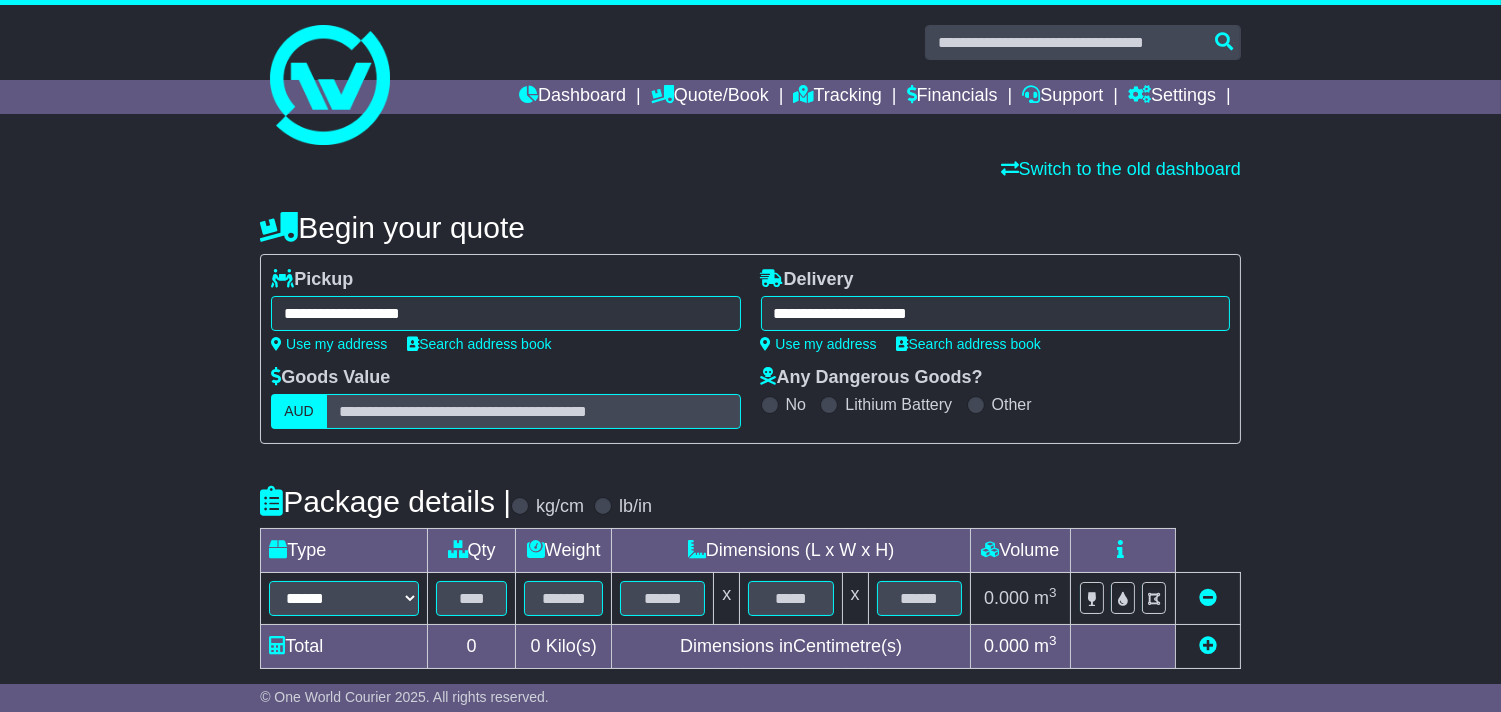 type on "**********" 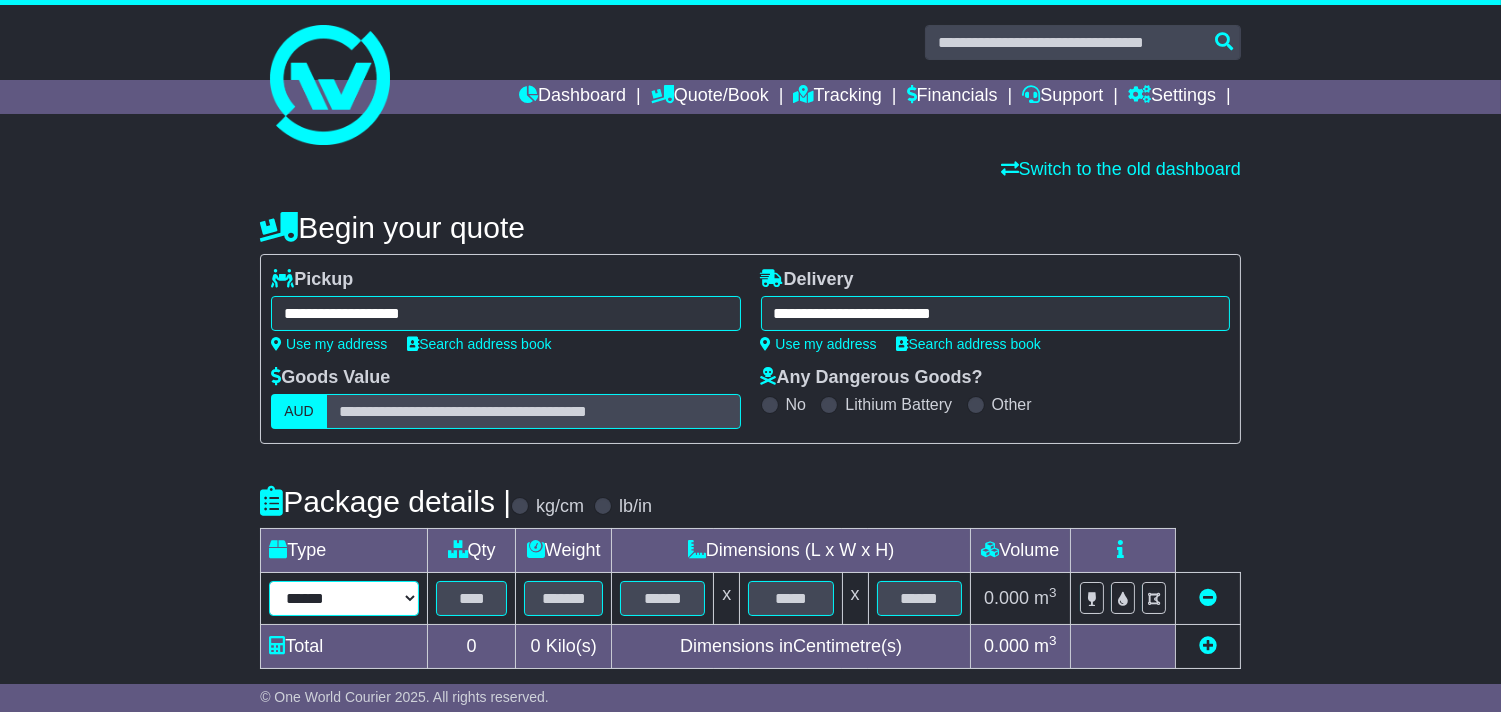 click on "****** ****** *** ******** ***** **** **** ****** *** *******" at bounding box center (344, 598) 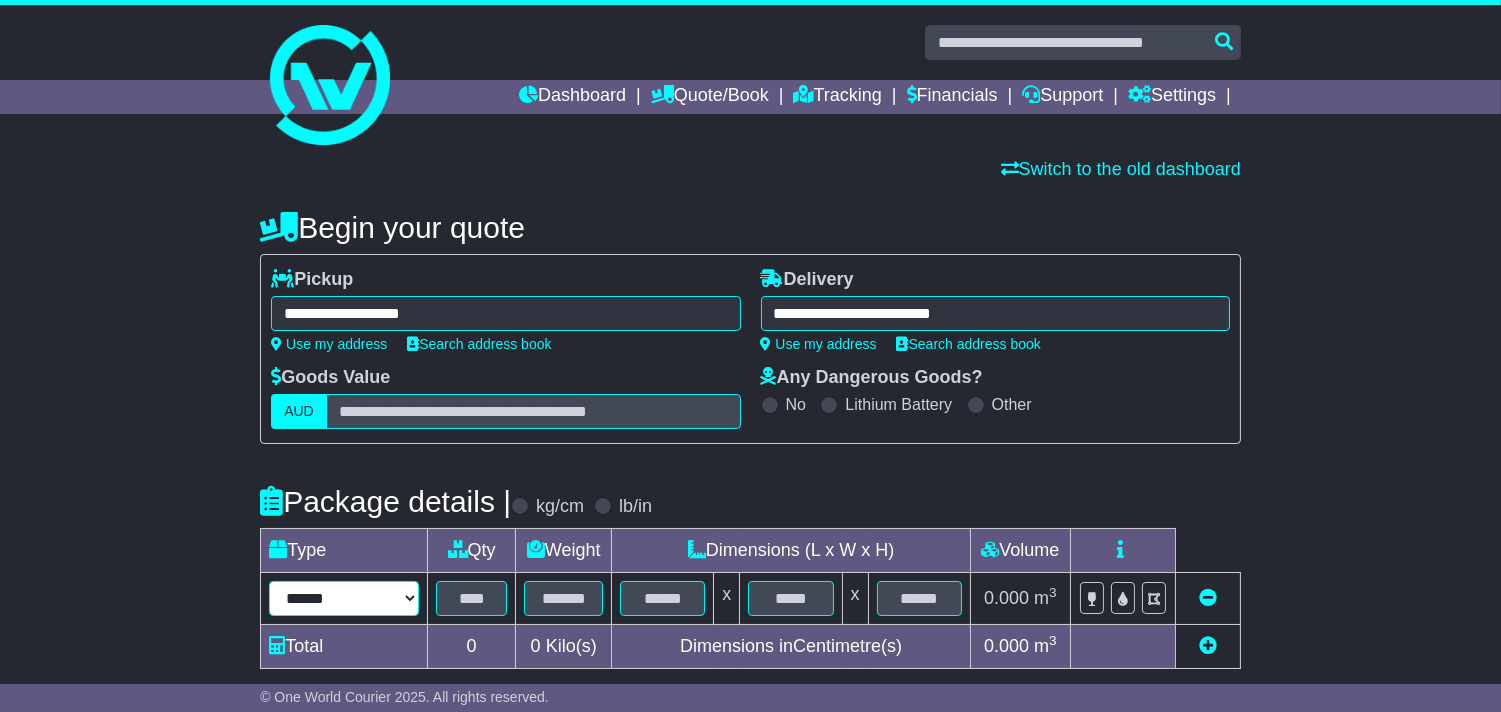 select on "*****" 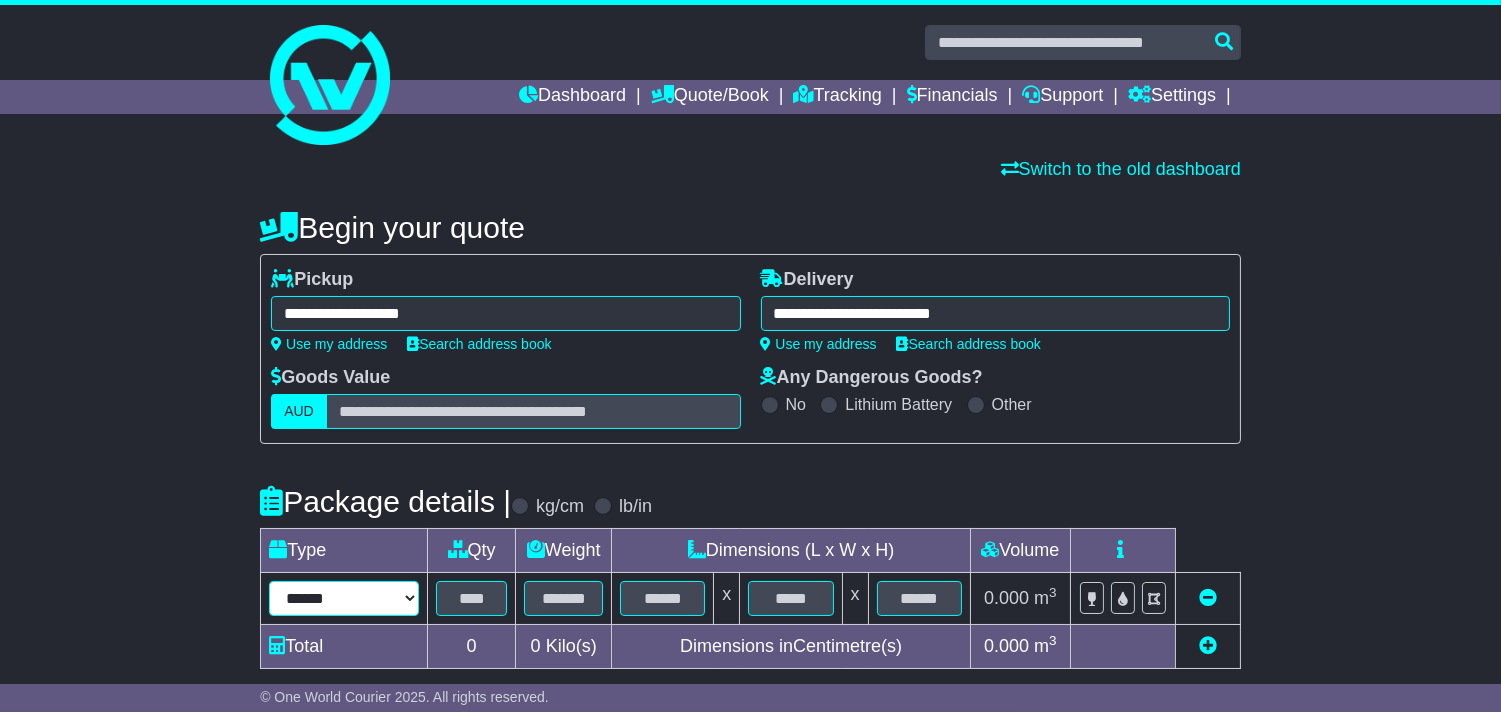 click on "****** ****** *** ******** ***** **** **** ****** *** *******" at bounding box center [344, 598] 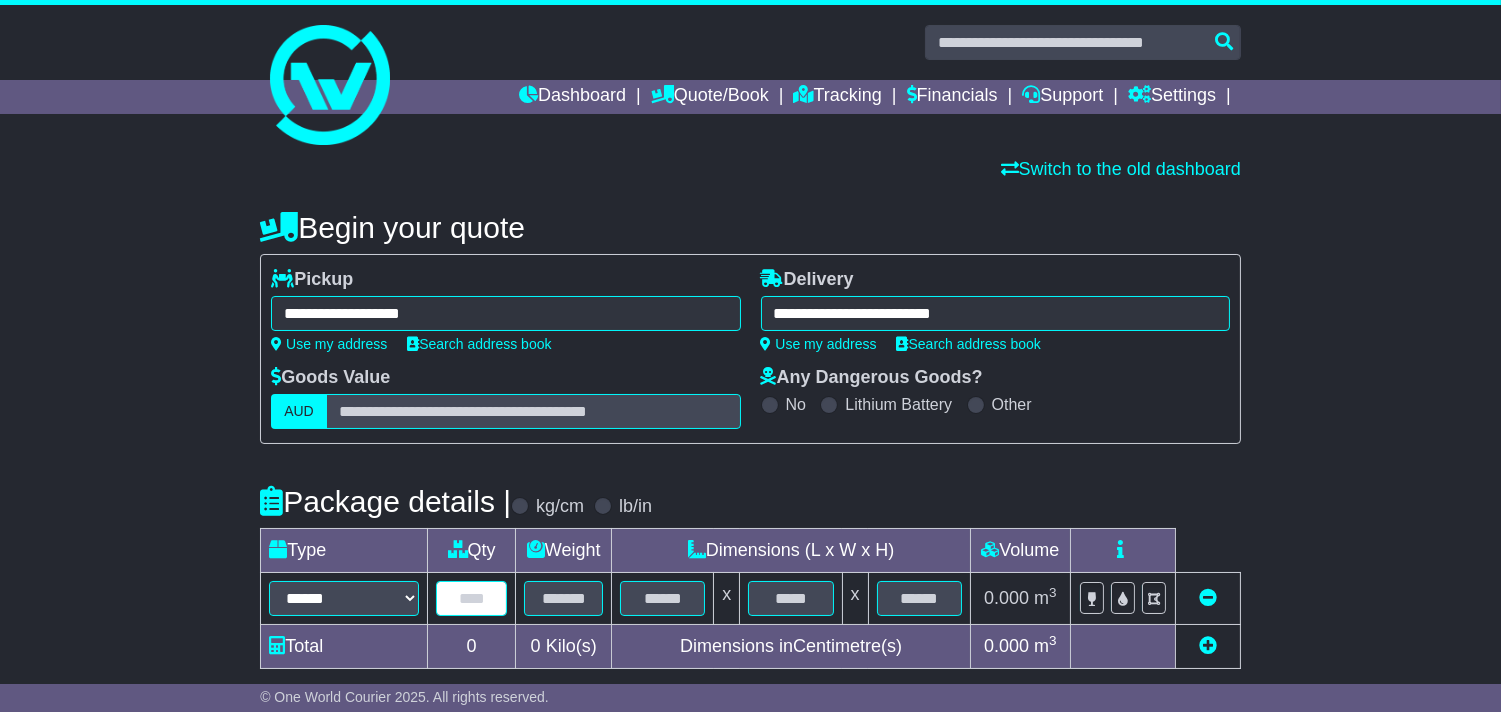 click at bounding box center [471, 598] 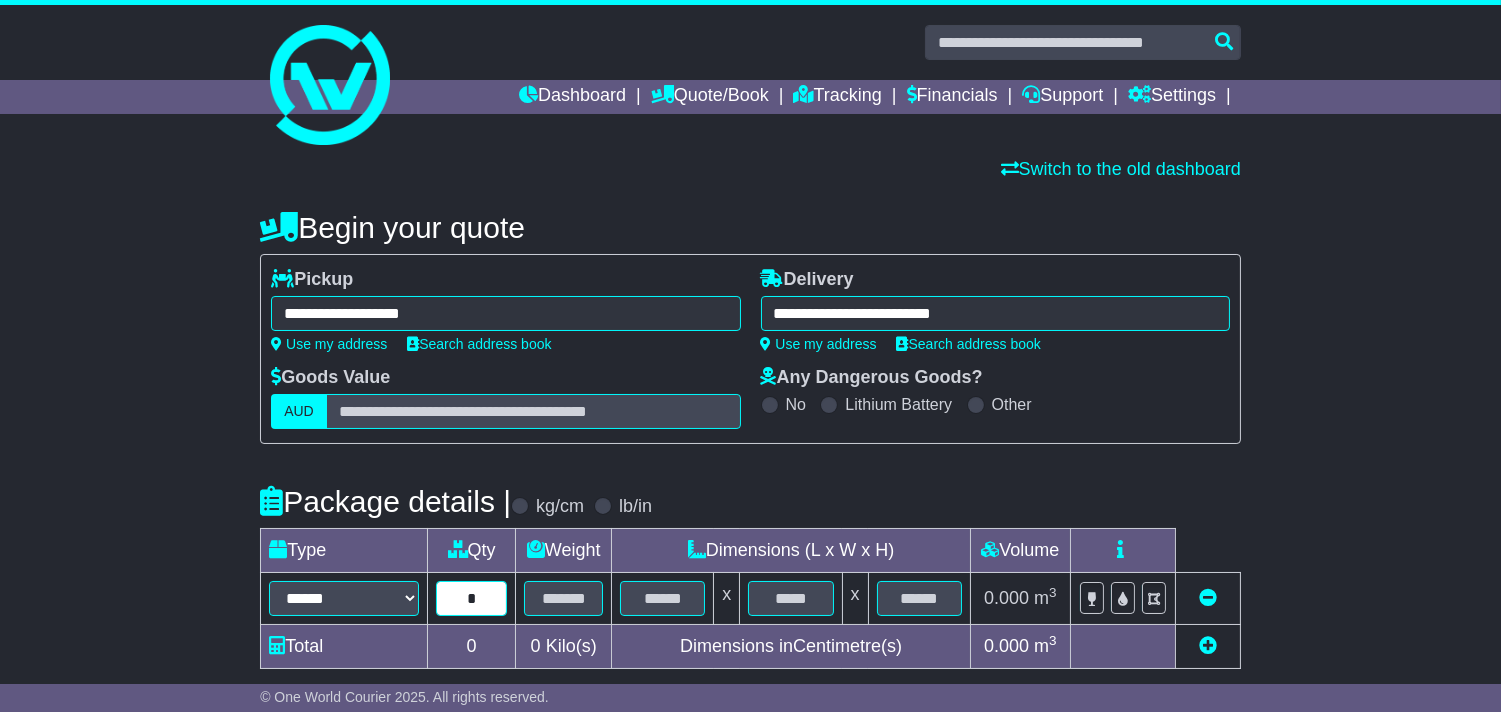 type on "*" 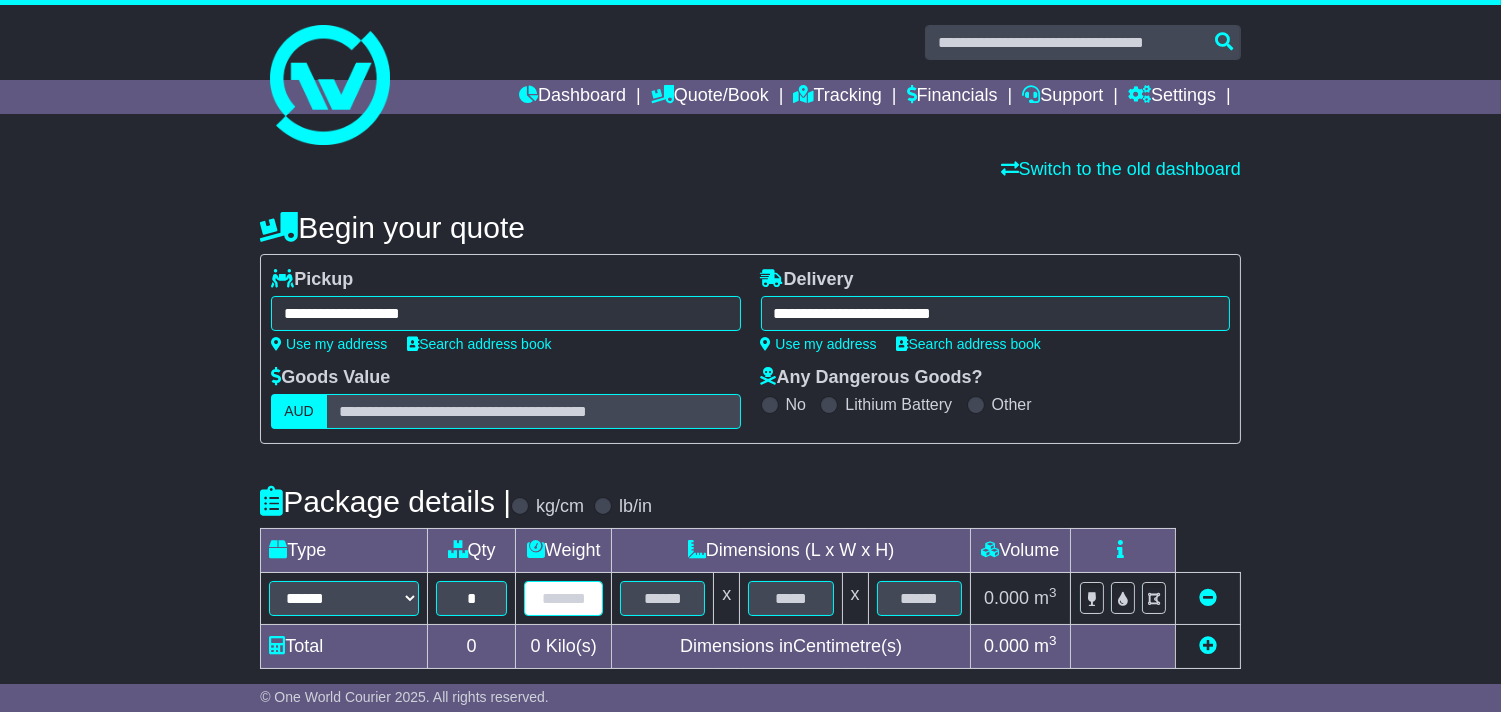 click at bounding box center (563, 598) 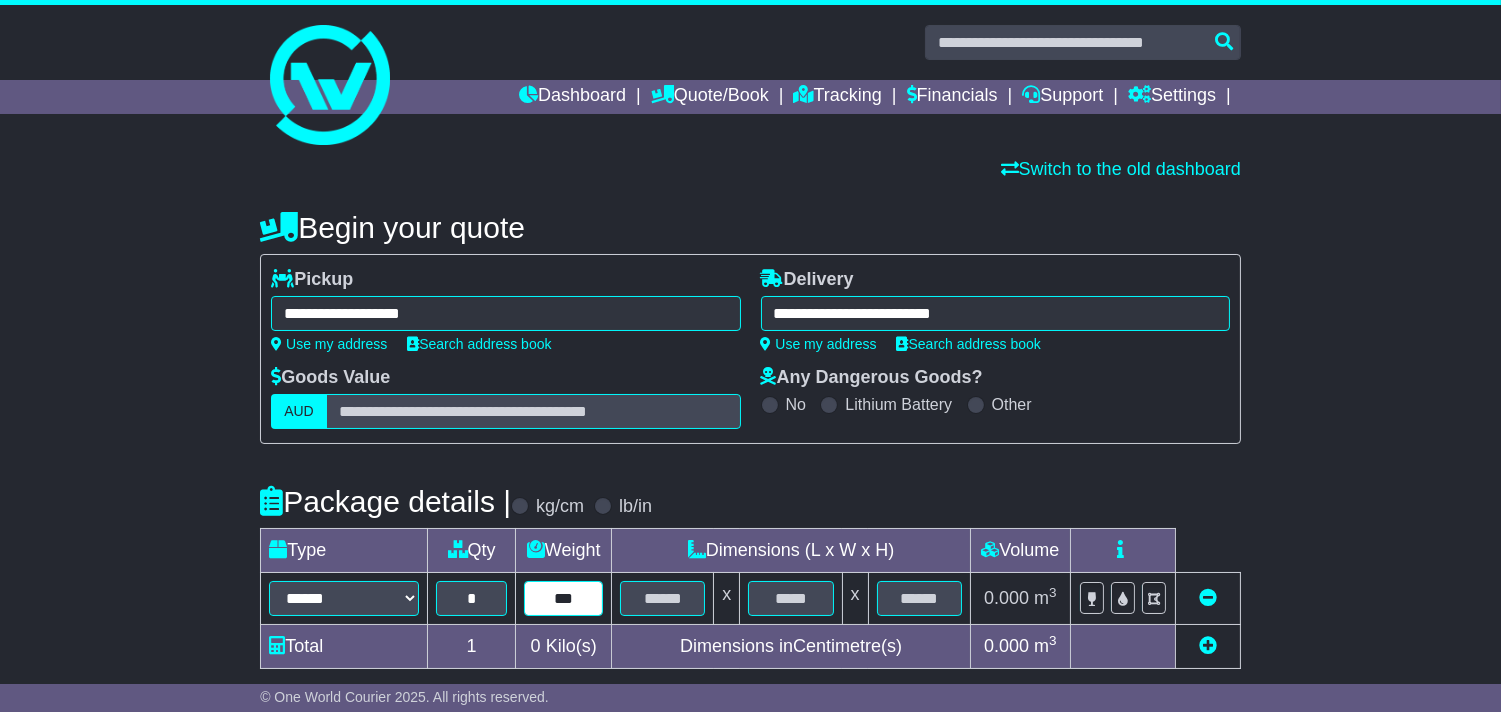 type on "***" 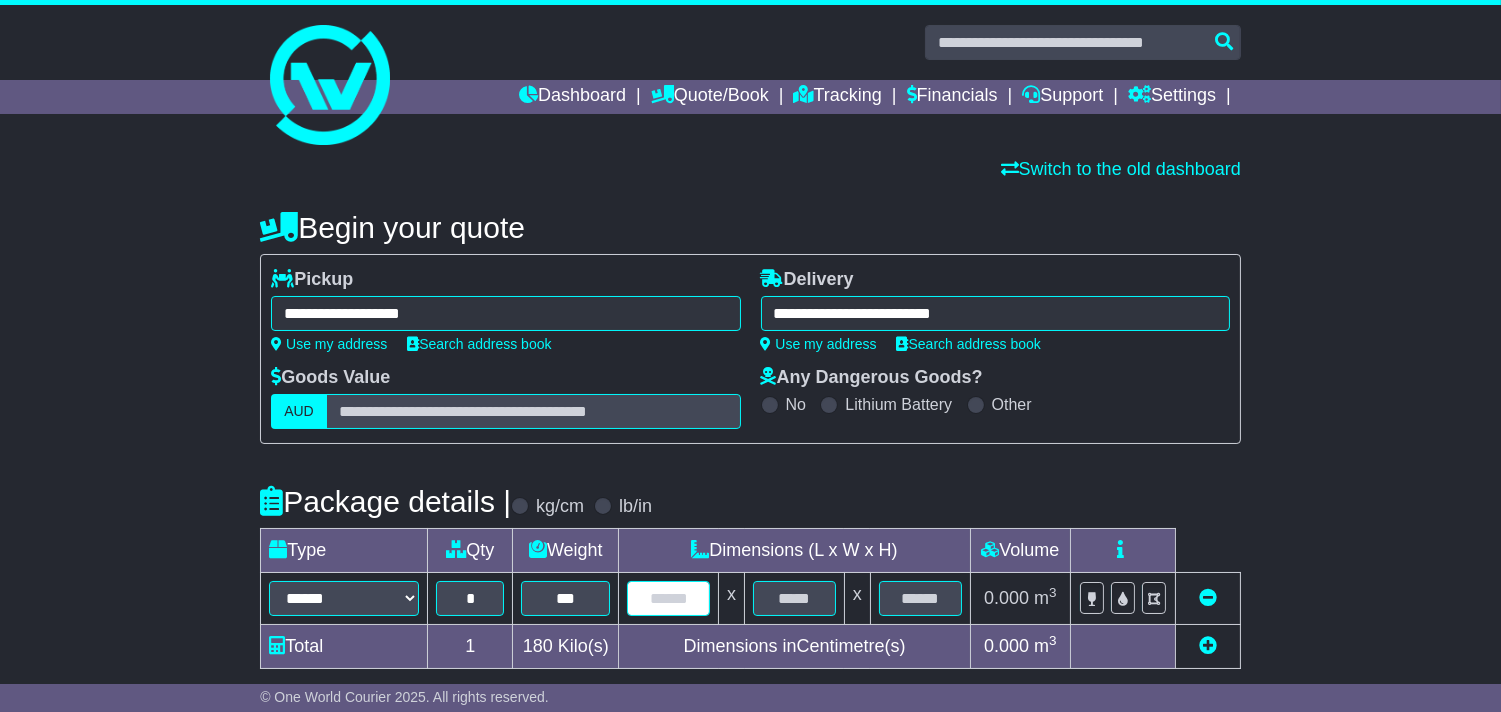 click at bounding box center (668, 598) 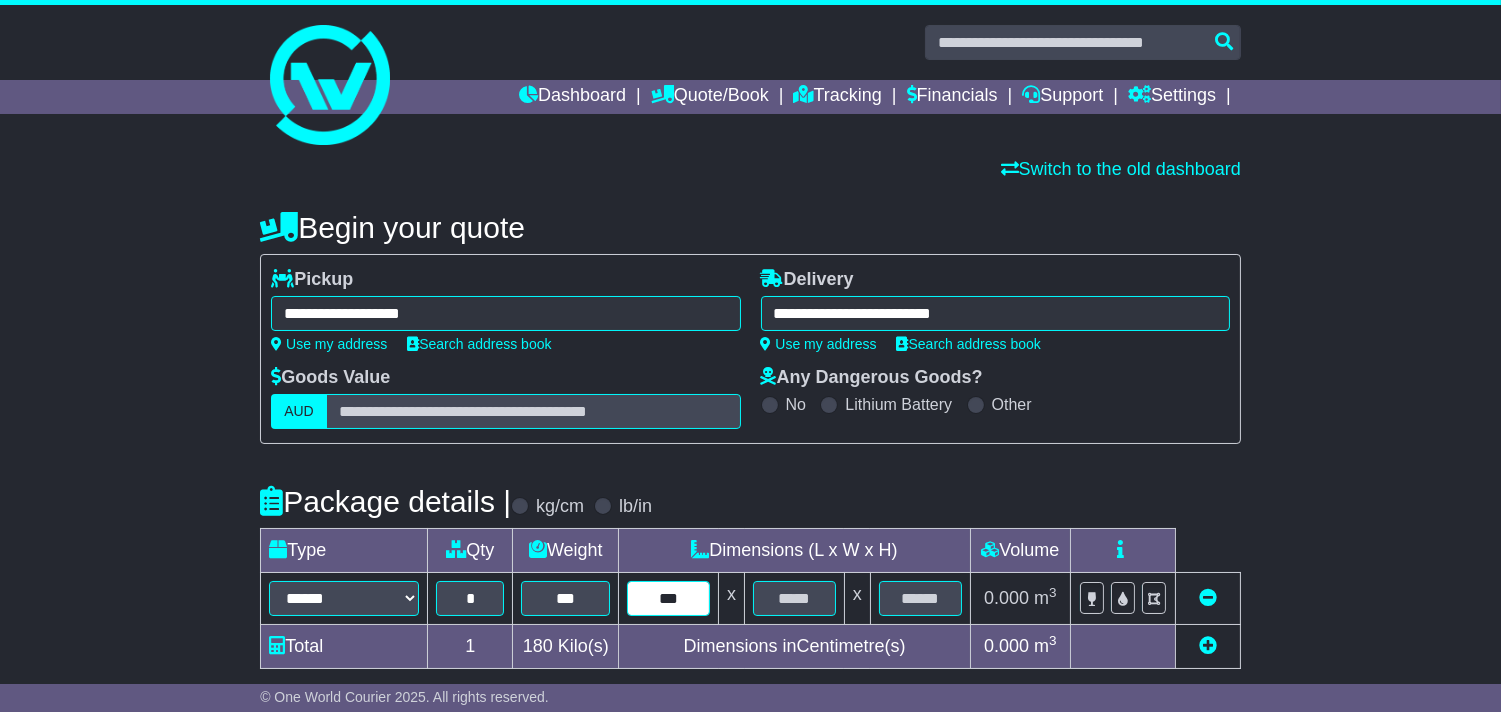 type on "***" 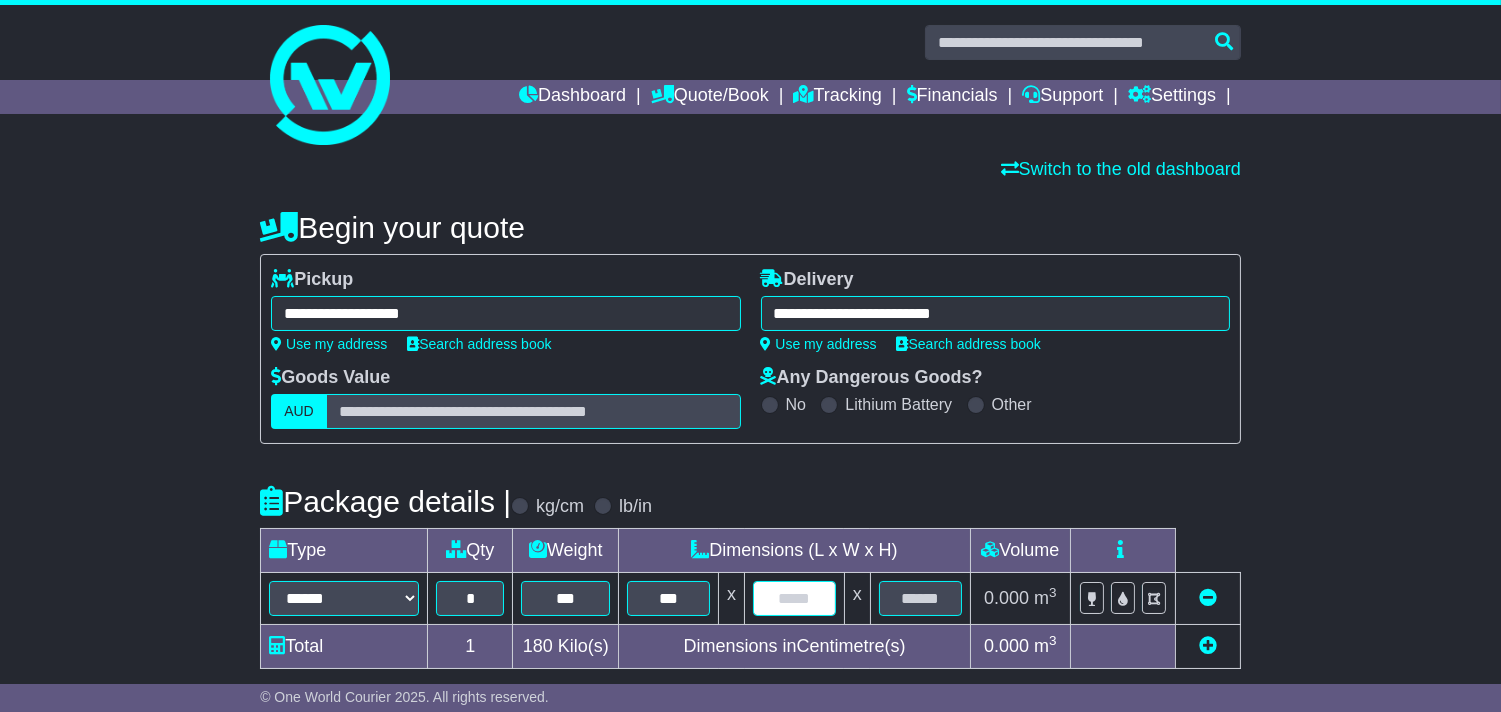 click at bounding box center [794, 598] 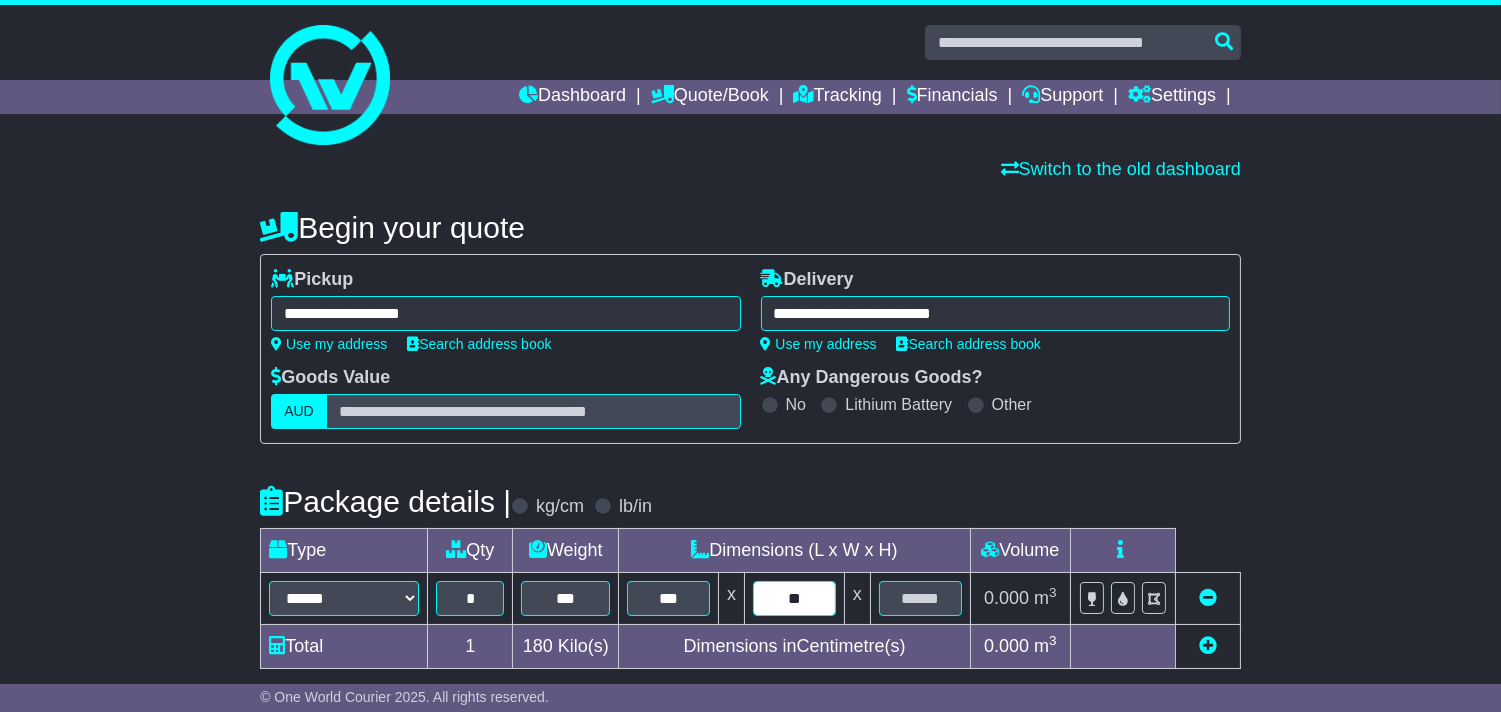 type on "**" 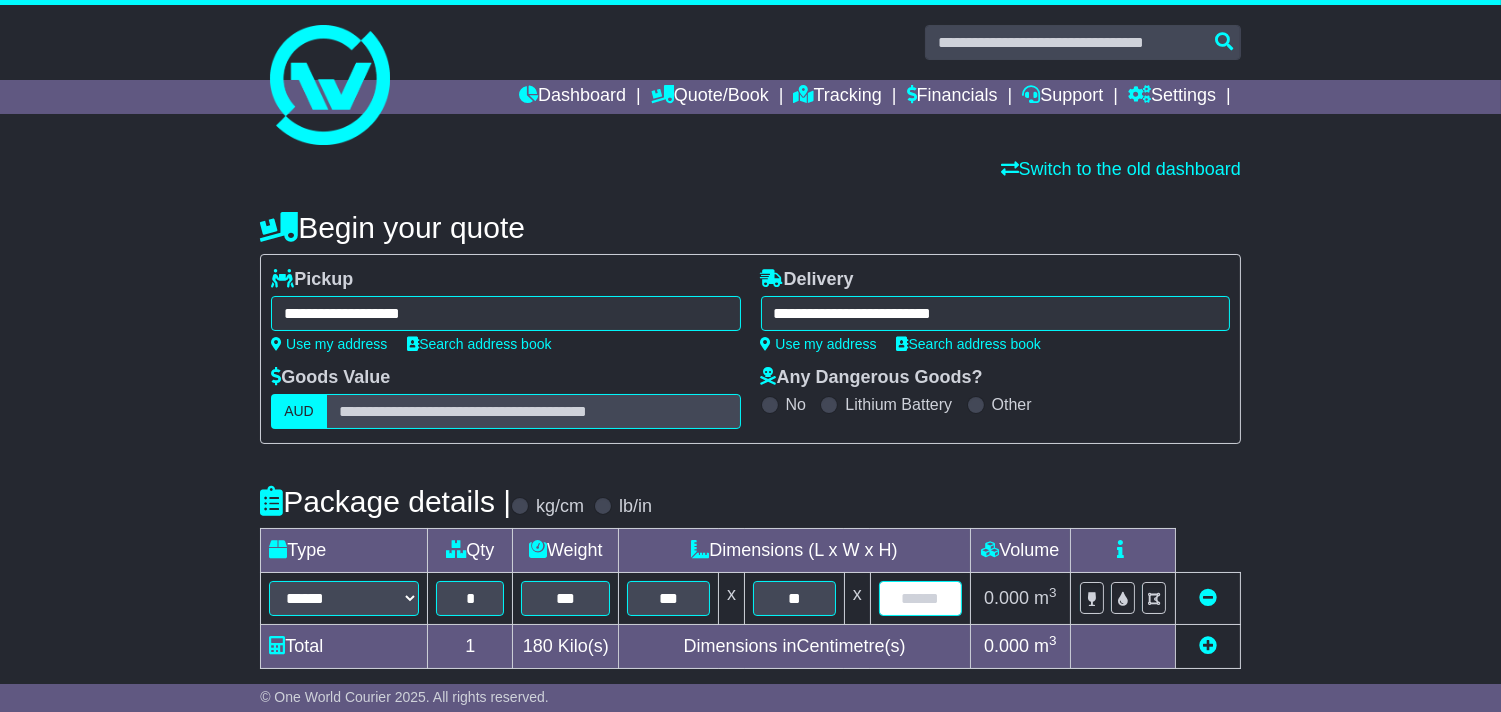 click at bounding box center [920, 598] 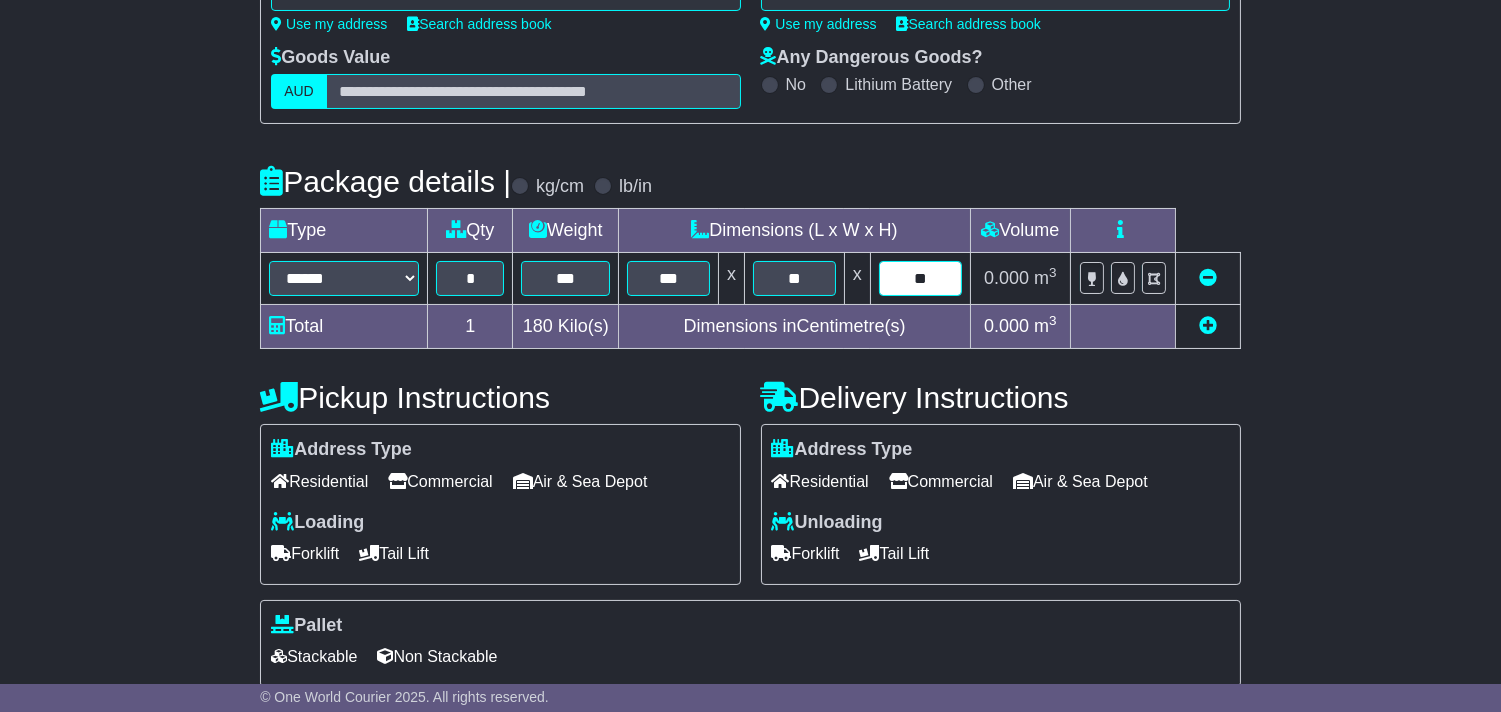 scroll, scrollTop: 333, scrollLeft: 0, axis: vertical 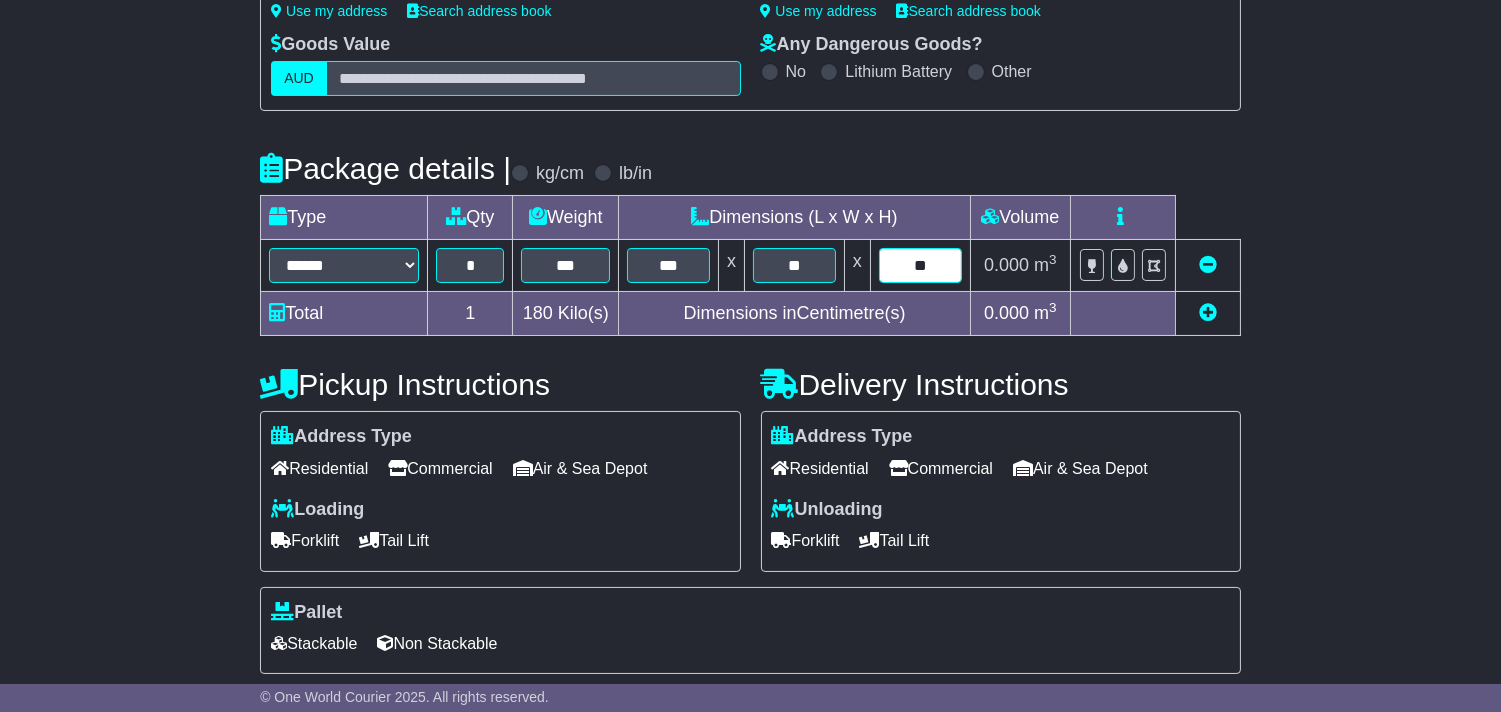 type on "**" 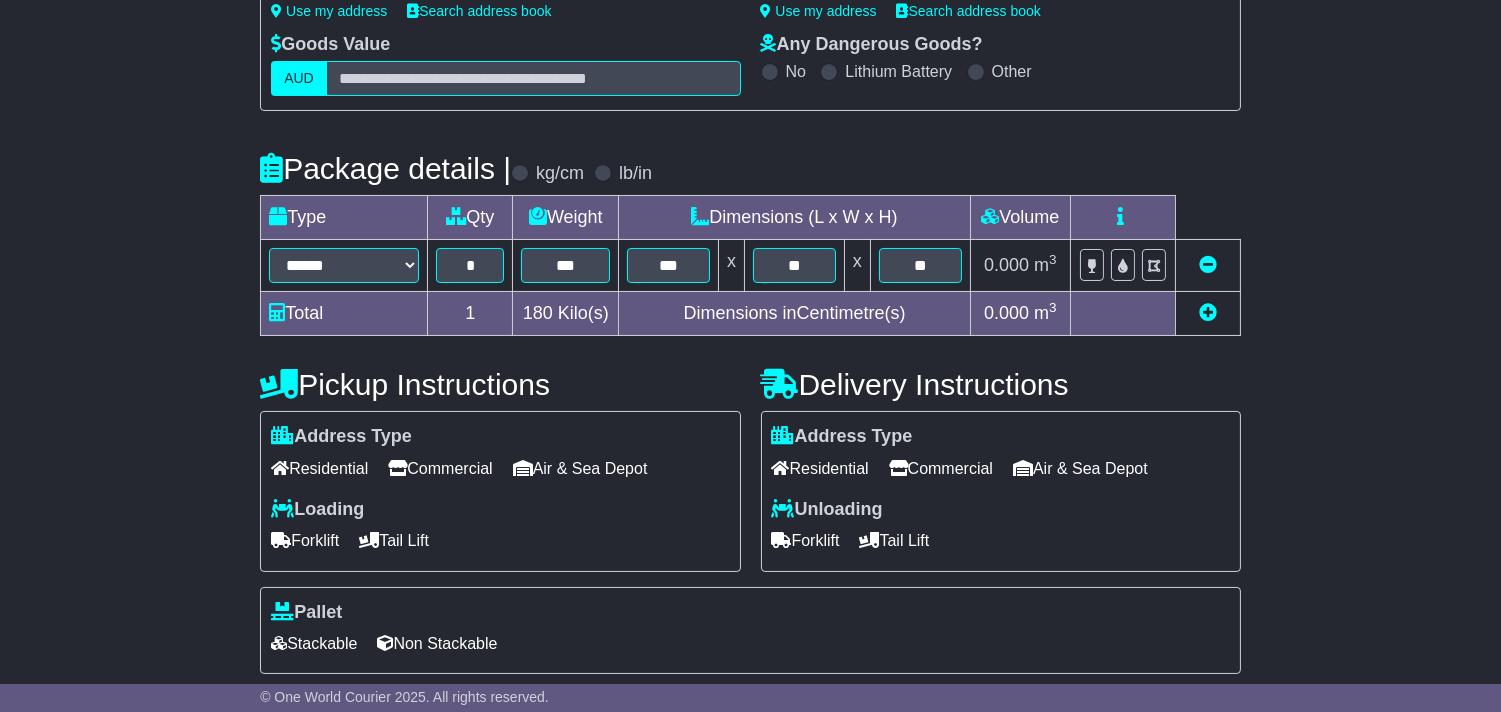 click on "Commercial" at bounding box center (941, 468) 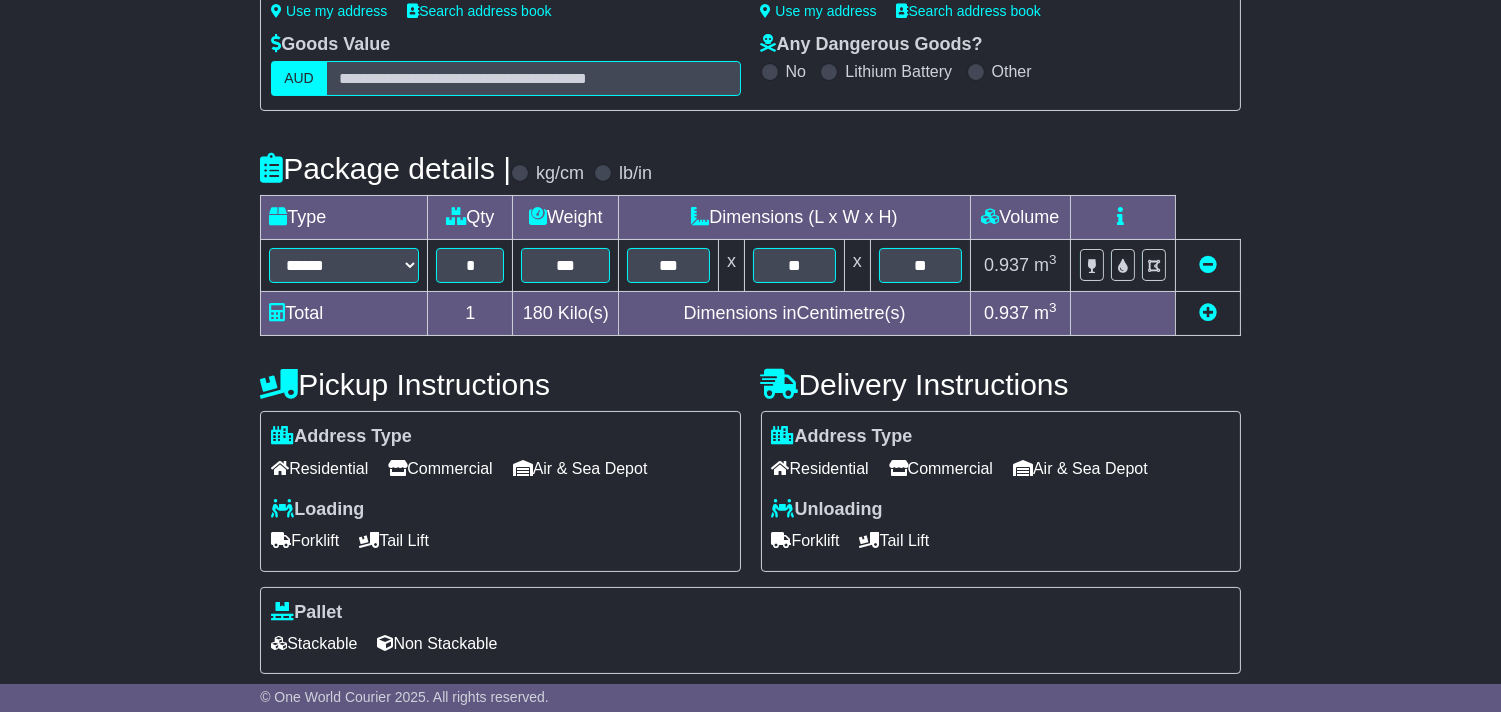 click on "Forklift" at bounding box center (806, 540) 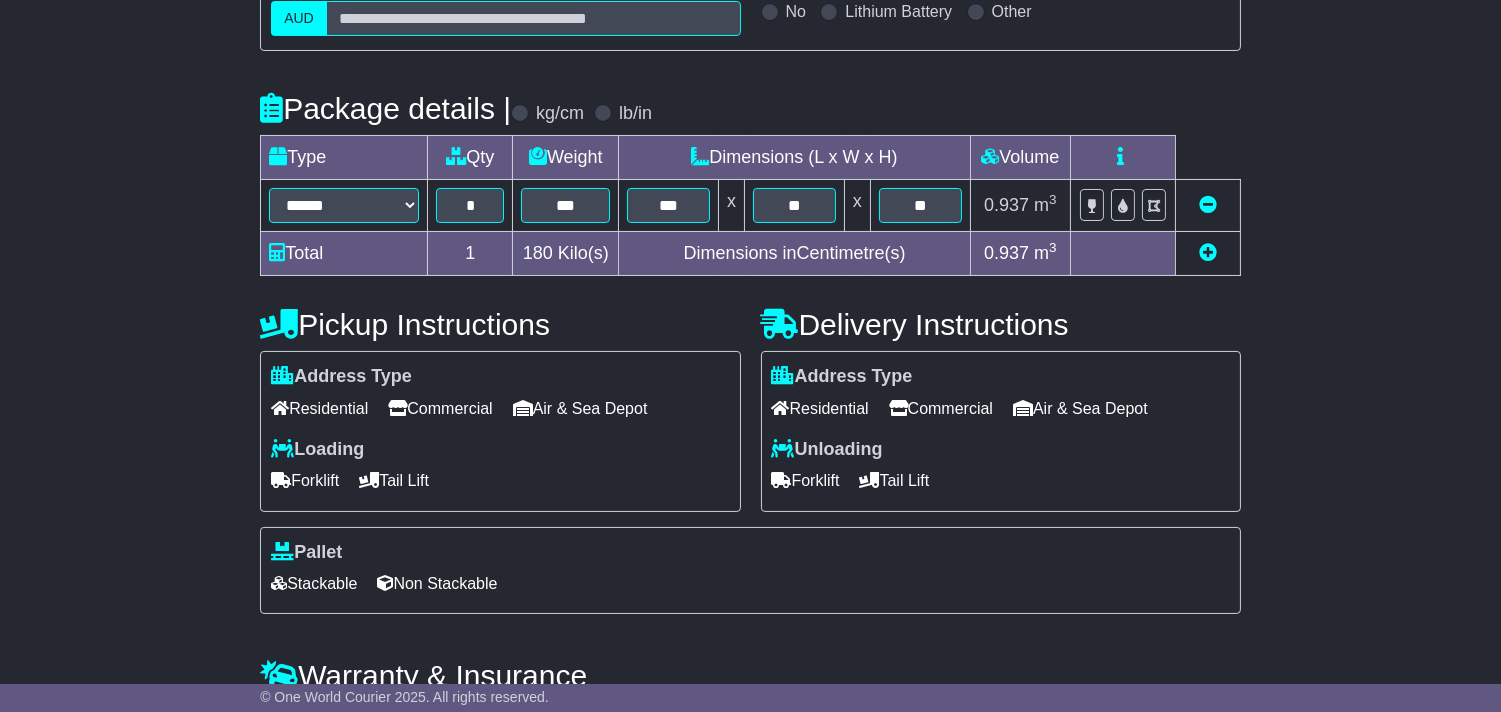 scroll, scrollTop: 532, scrollLeft: 0, axis: vertical 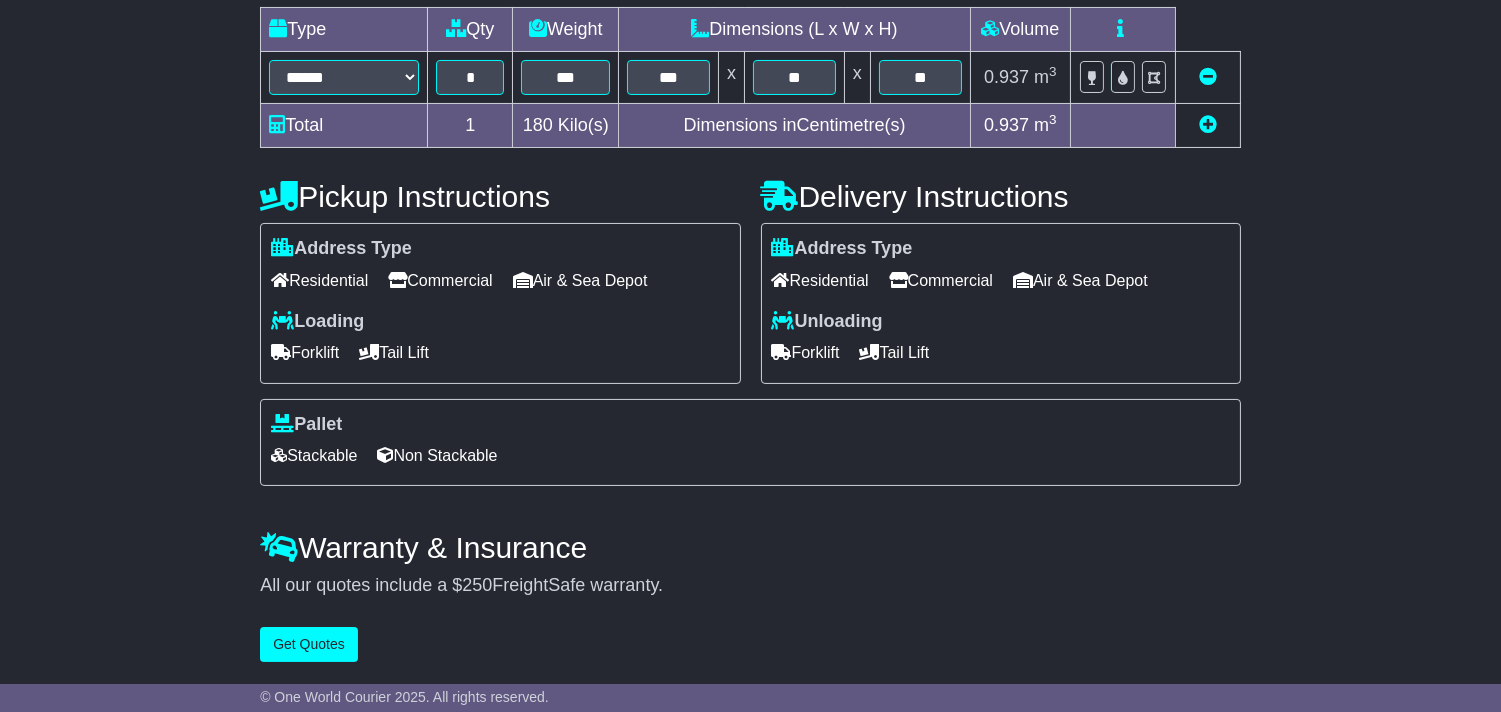 click on "**********" at bounding box center (750, 171) 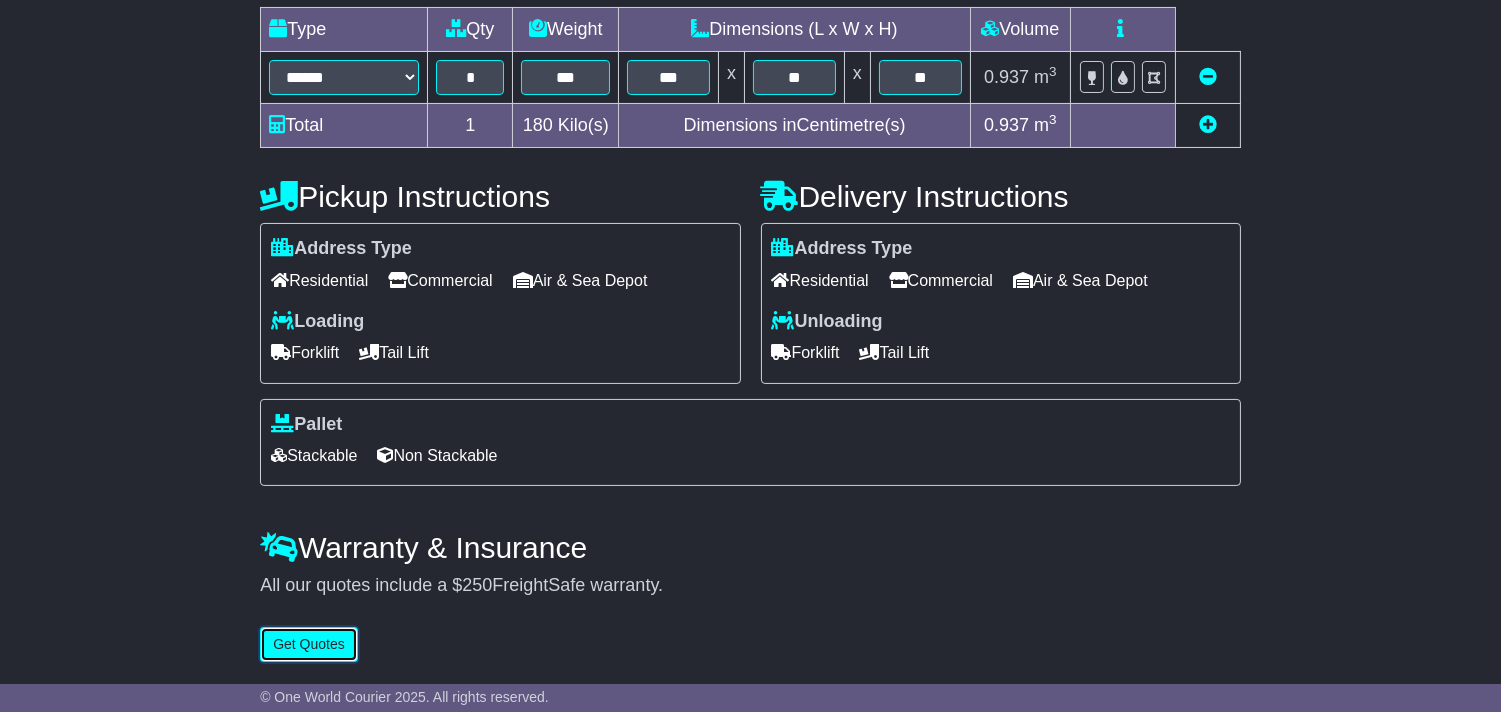 click on "Get Quotes" at bounding box center [309, 644] 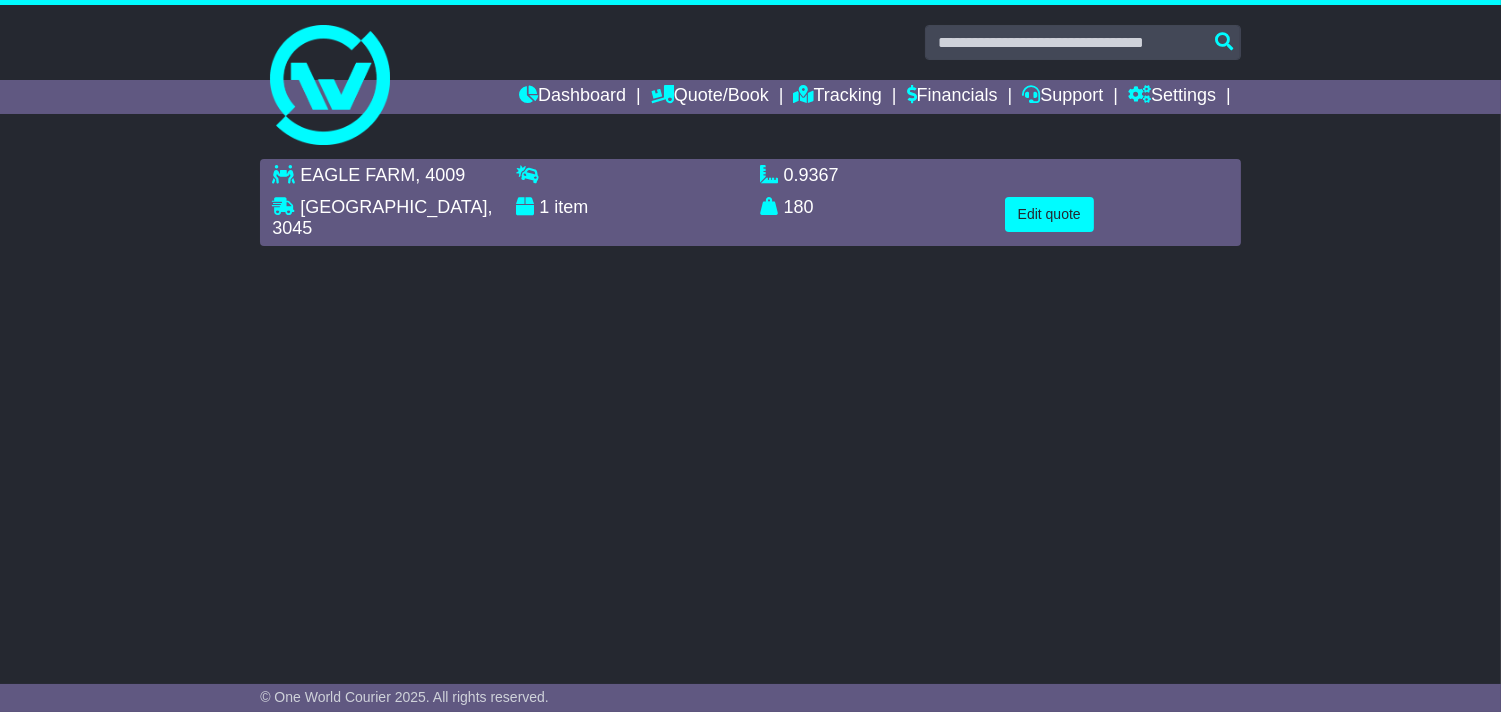 scroll, scrollTop: 0, scrollLeft: 0, axis: both 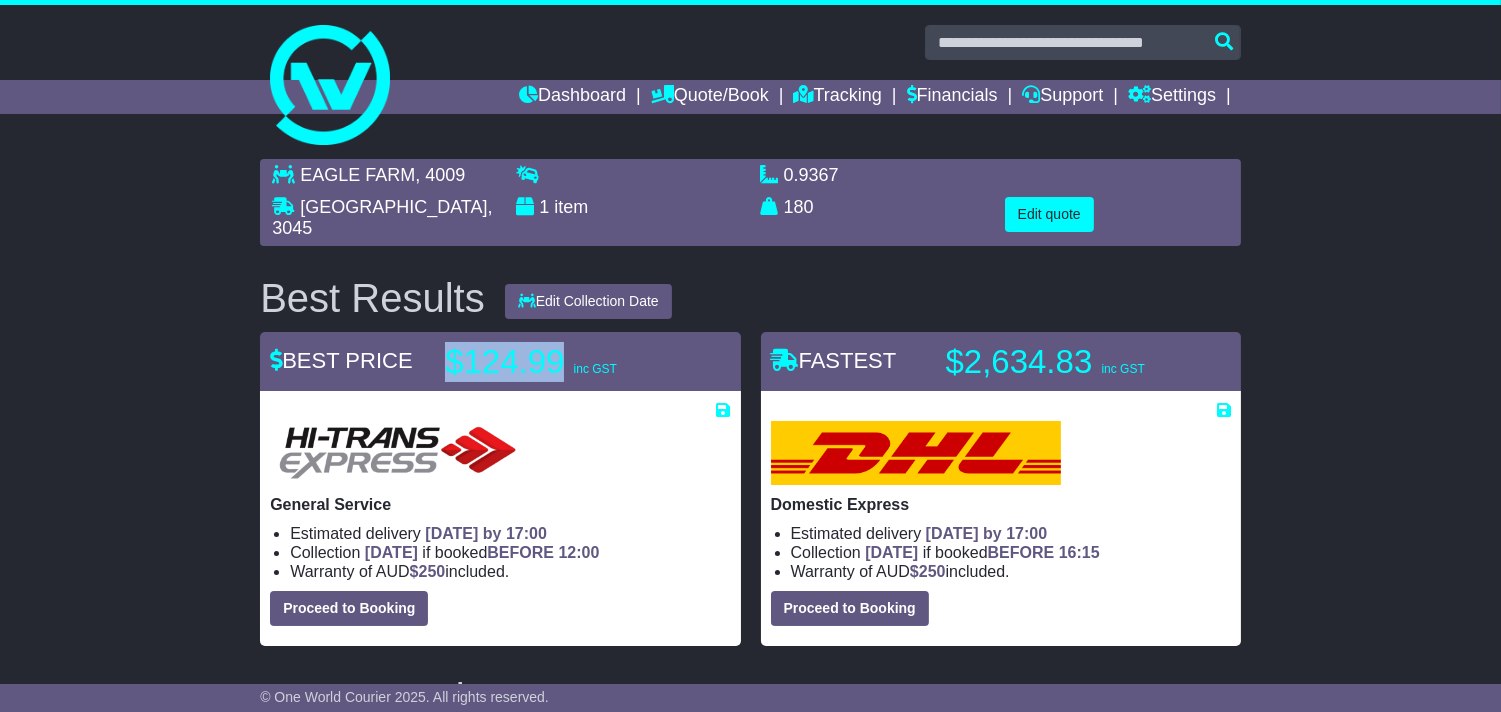 drag, startPoint x: 445, startPoint y: 372, endPoint x: 566, endPoint y: 365, distance: 121.20231 